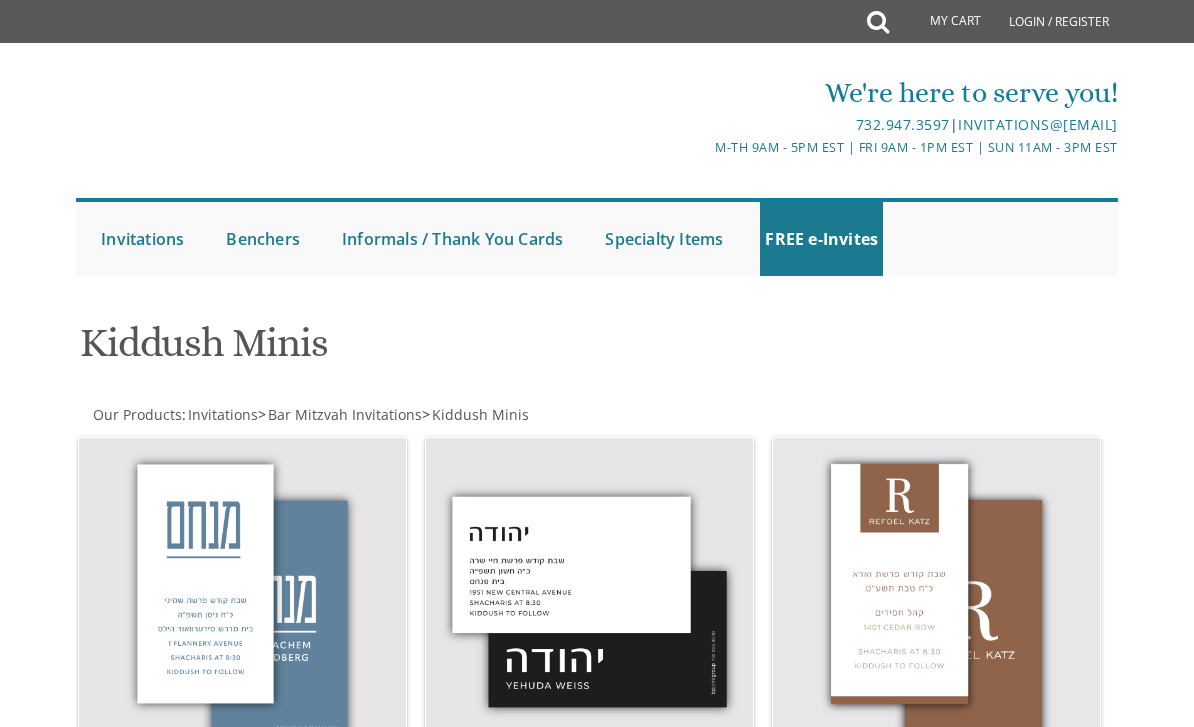 scroll, scrollTop: 107, scrollLeft: 0, axis: vertical 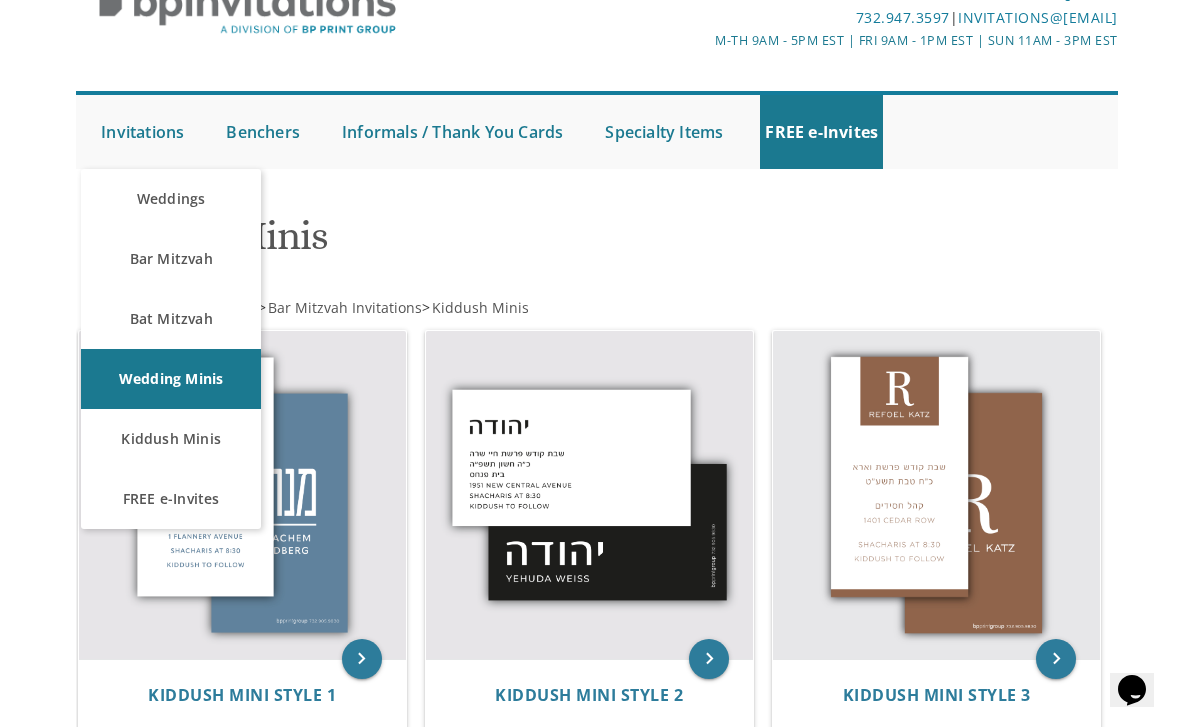 click on "Bar Mitzvah" at bounding box center [171, 259] 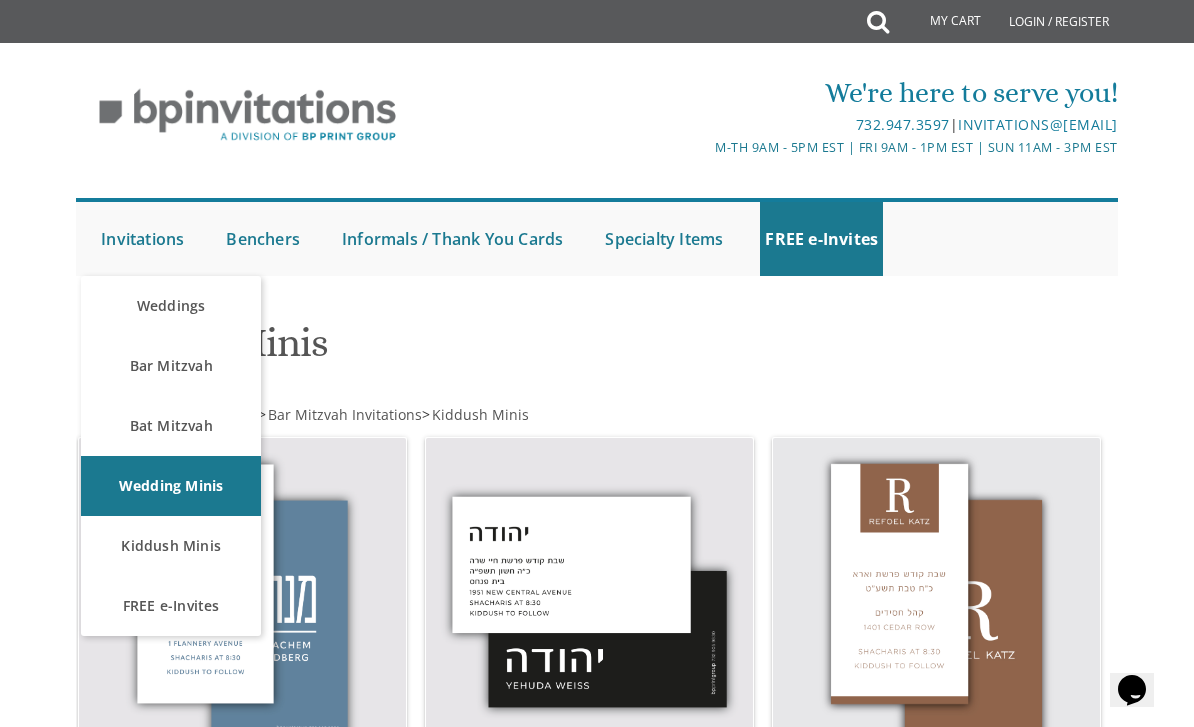 click on "Bar Mitzvah" at bounding box center (171, 366) 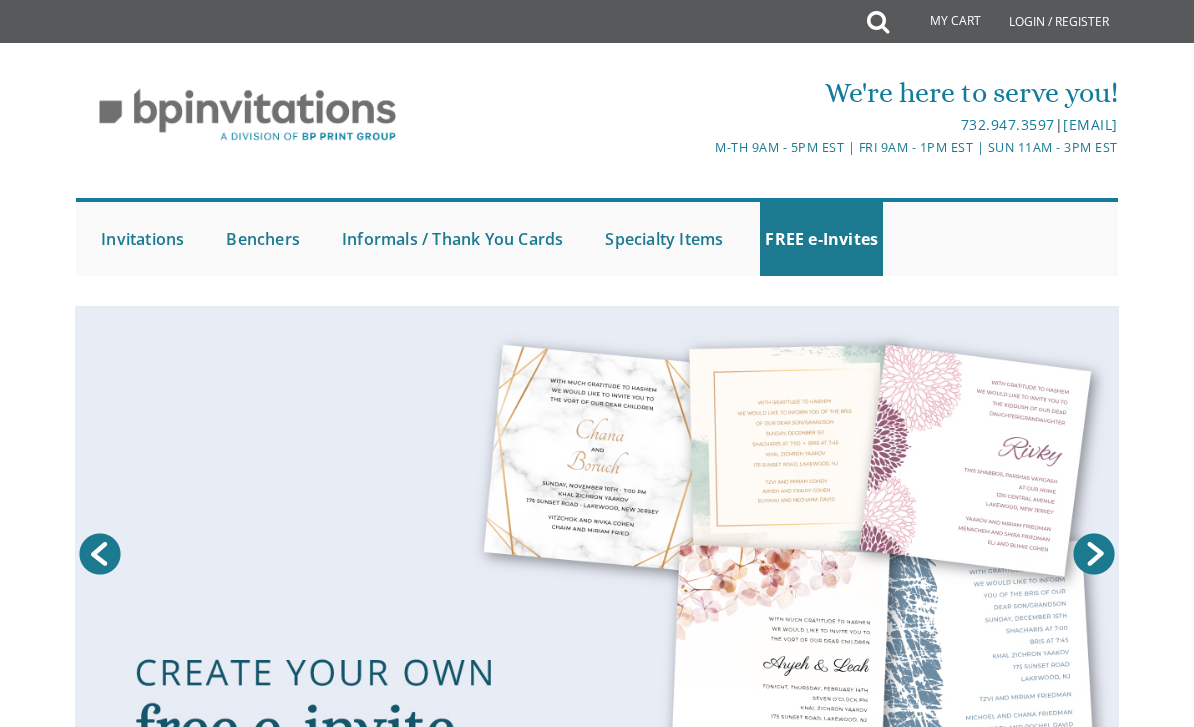 scroll, scrollTop: 0, scrollLeft: 0, axis: both 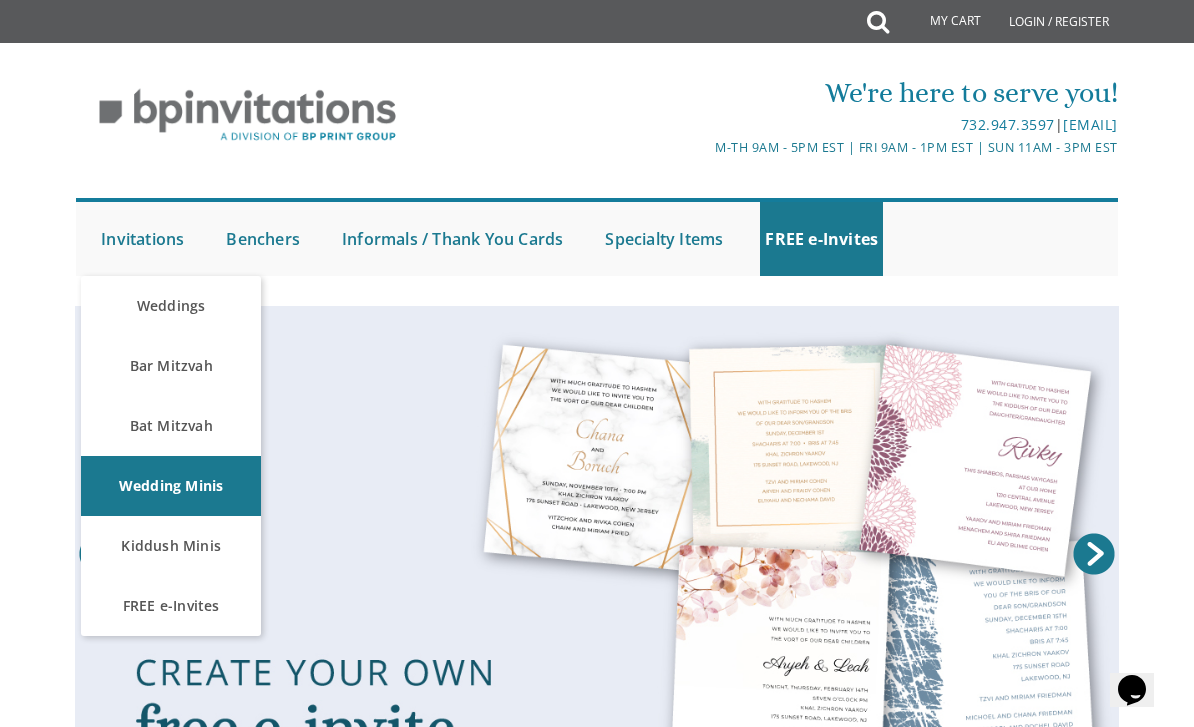 click on "Bar Mitzvah" at bounding box center (171, 366) 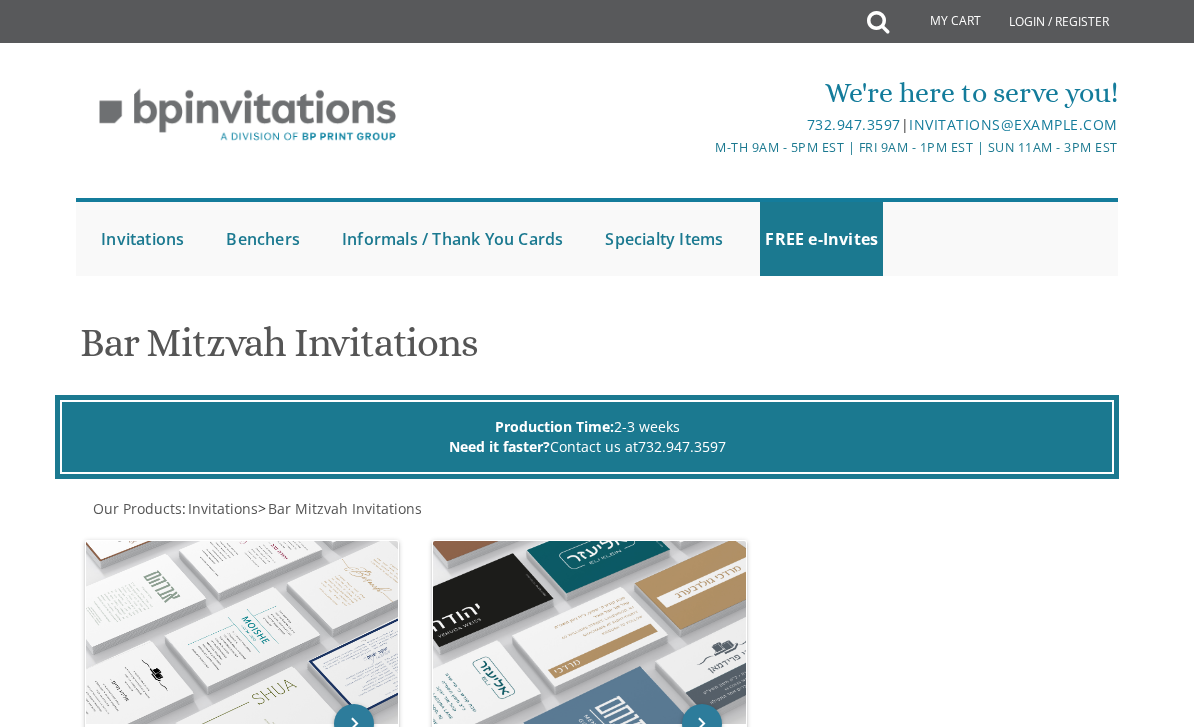 scroll, scrollTop: 0, scrollLeft: 0, axis: both 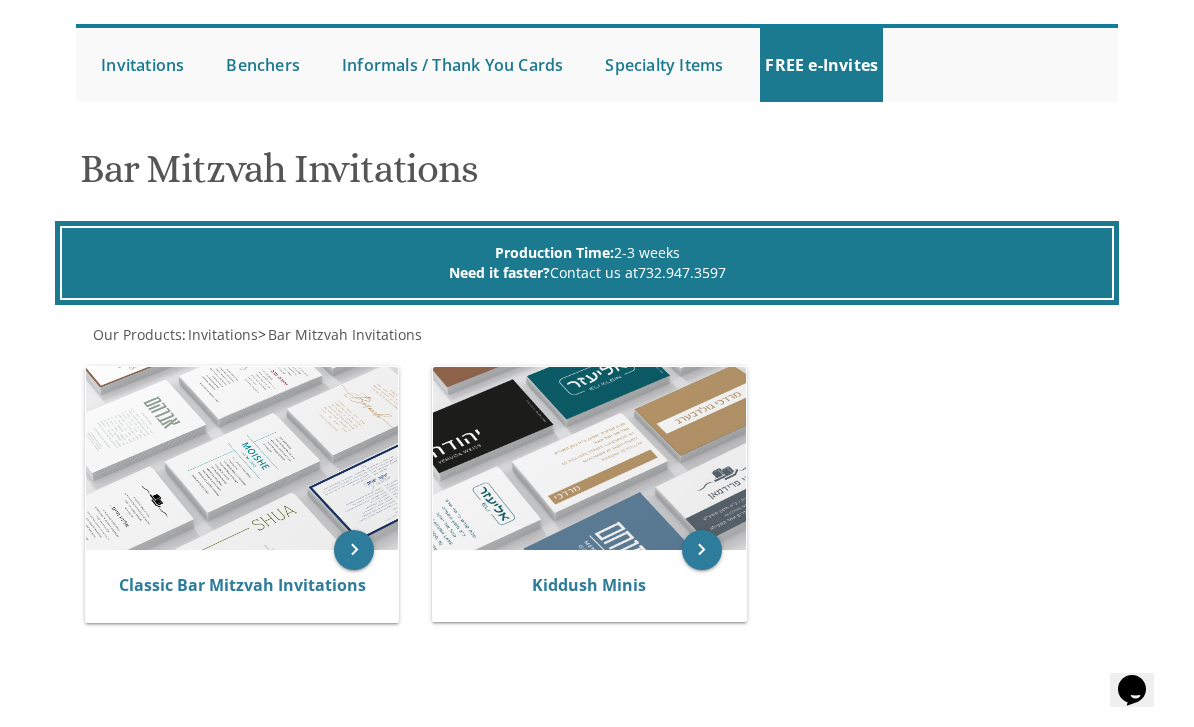 click on "Classic Bar Mitzvah Invitations" at bounding box center [242, 585] 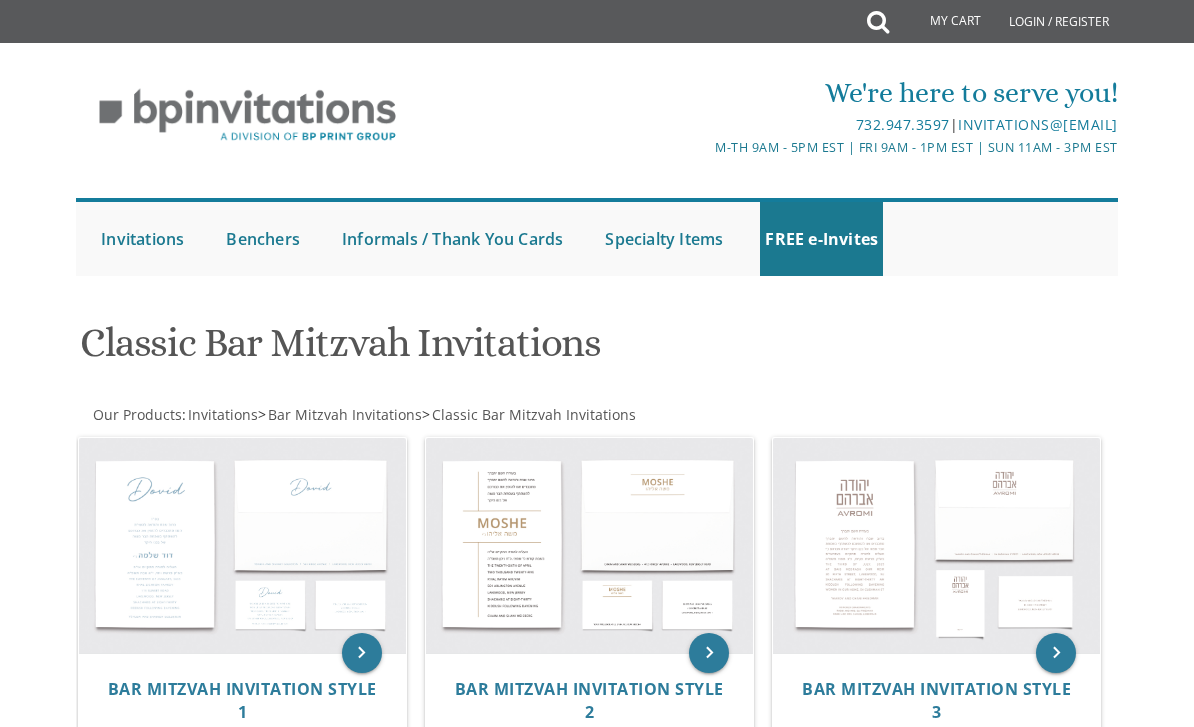 scroll, scrollTop: 0, scrollLeft: 0, axis: both 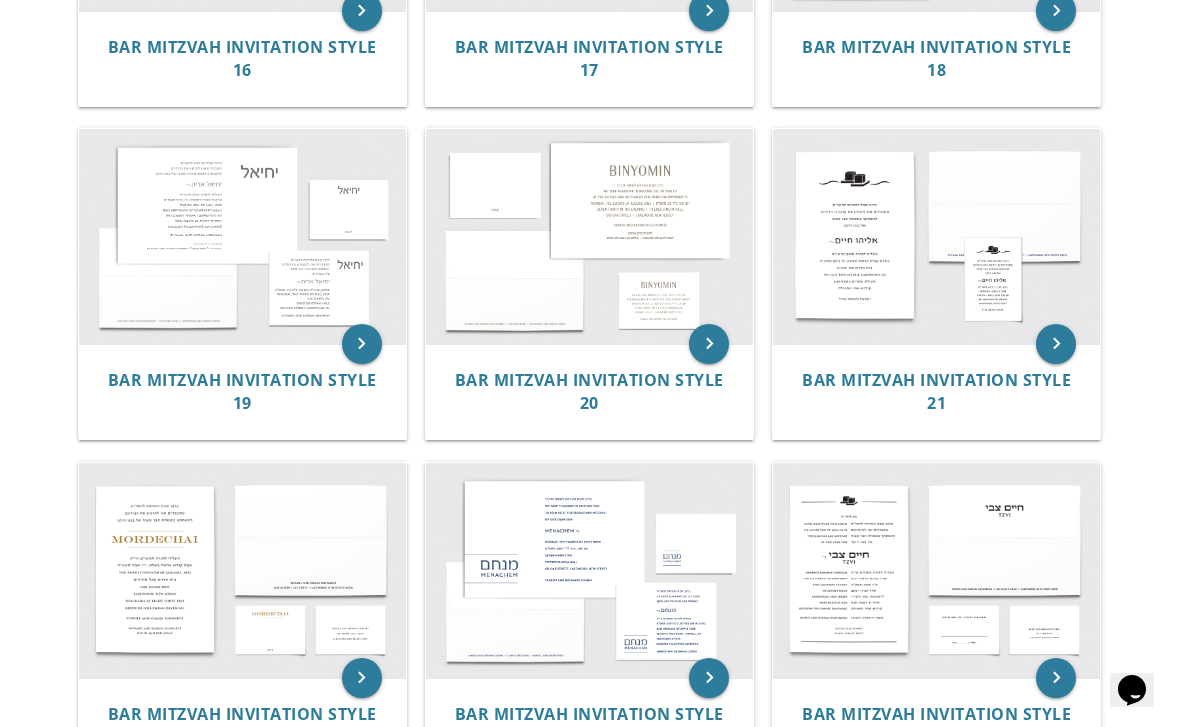 click at bounding box center (589, 570) 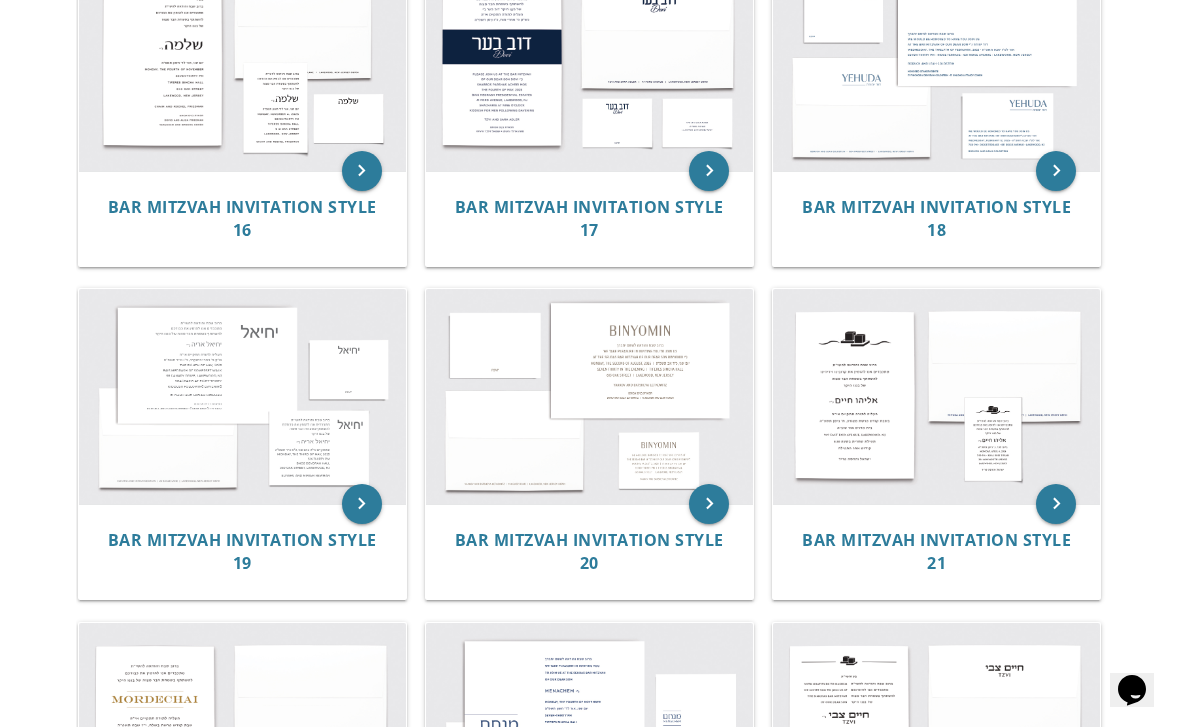 scroll, scrollTop: 2147, scrollLeft: 0, axis: vertical 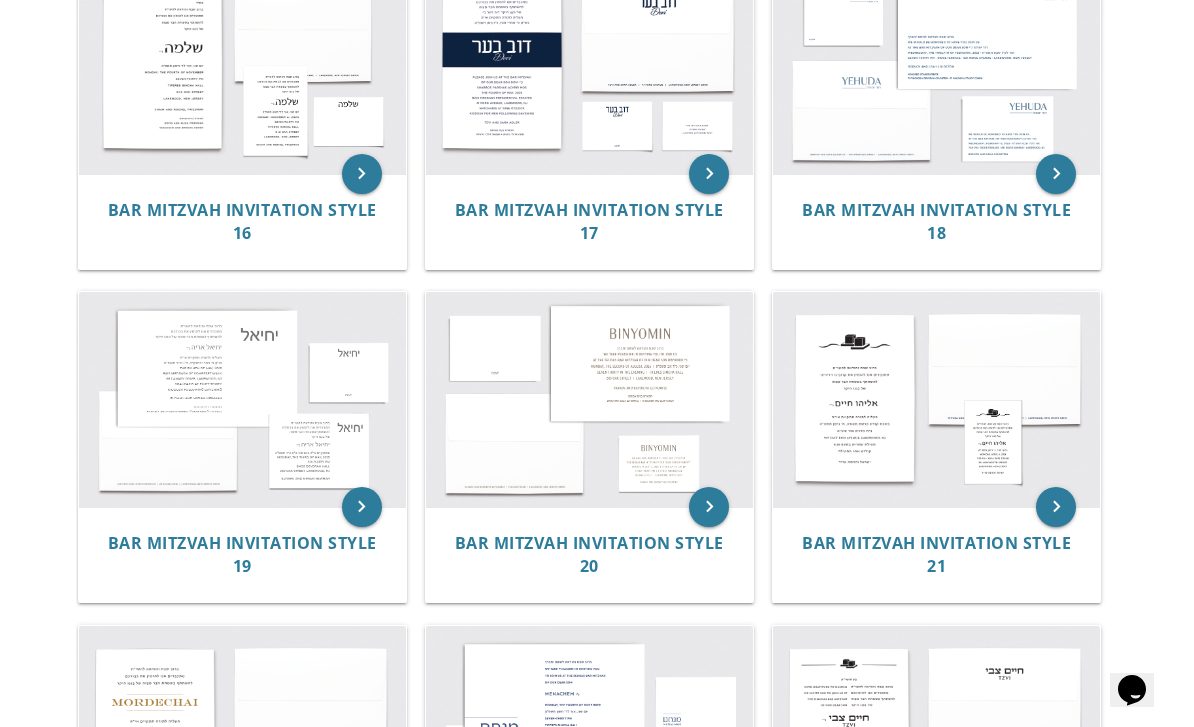 click at bounding box center [589, 399] 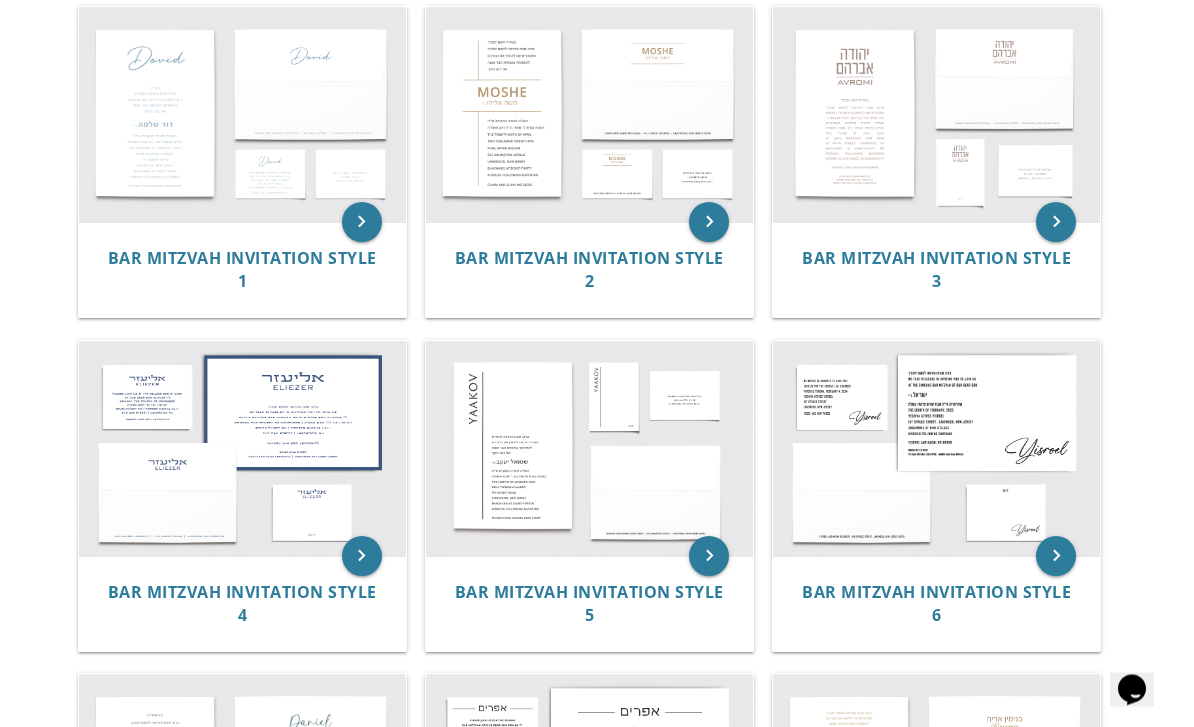 scroll, scrollTop: 431, scrollLeft: 0, axis: vertical 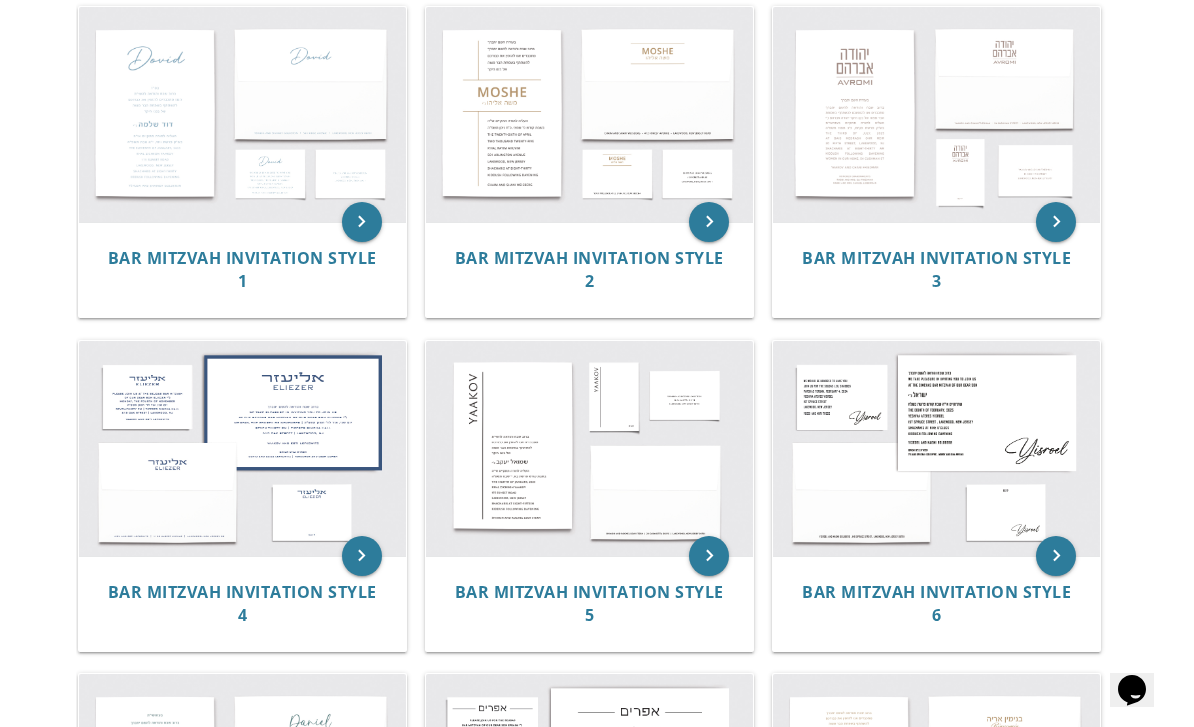 click at bounding box center [242, 448] 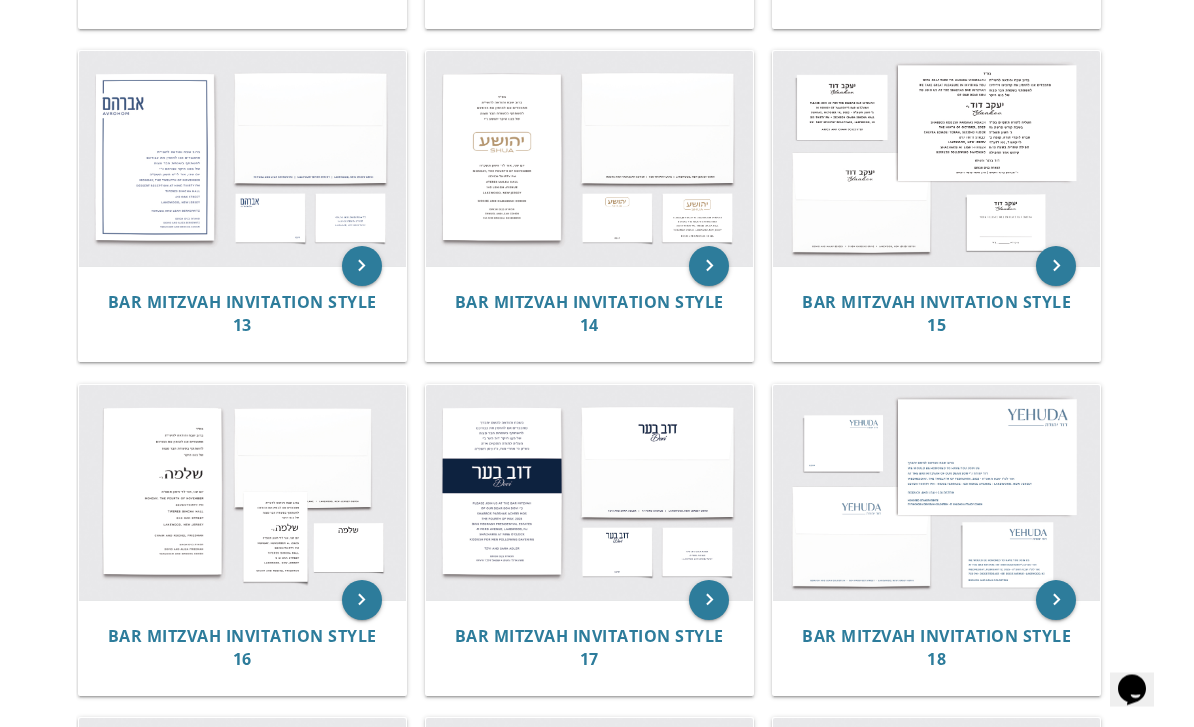 scroll, scrollTop: 1721, scrollLeft: 0, axis: vertical 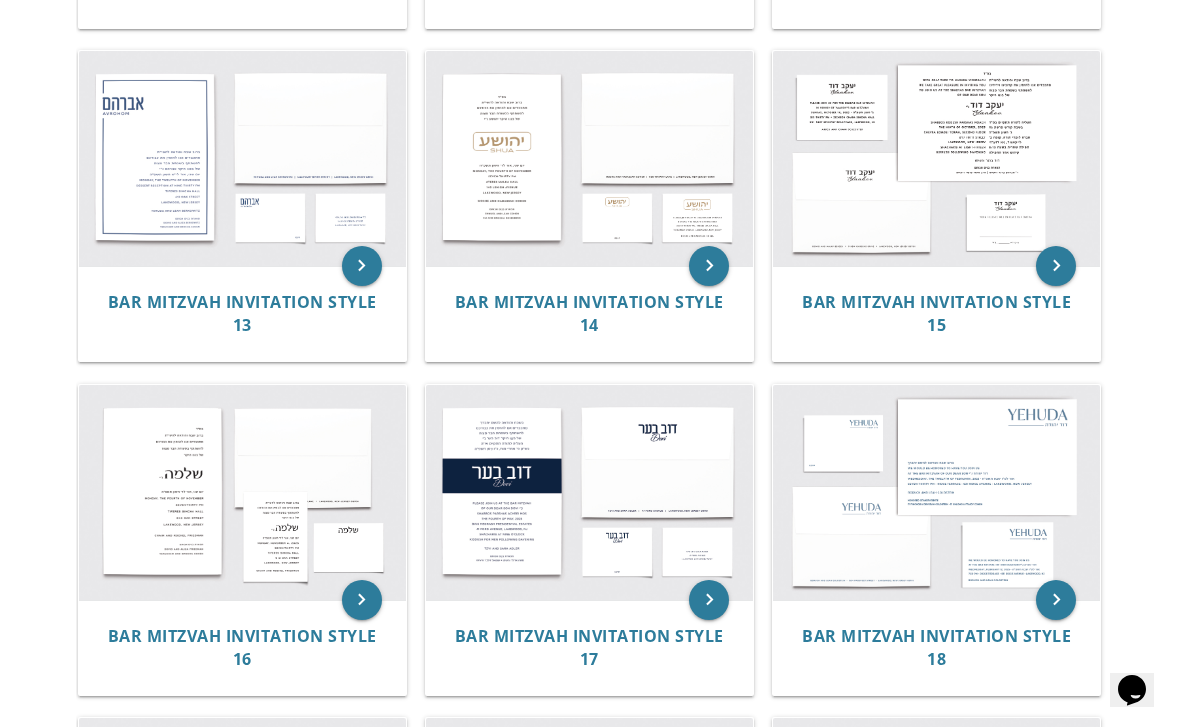 click at bounding box center [936, 492] 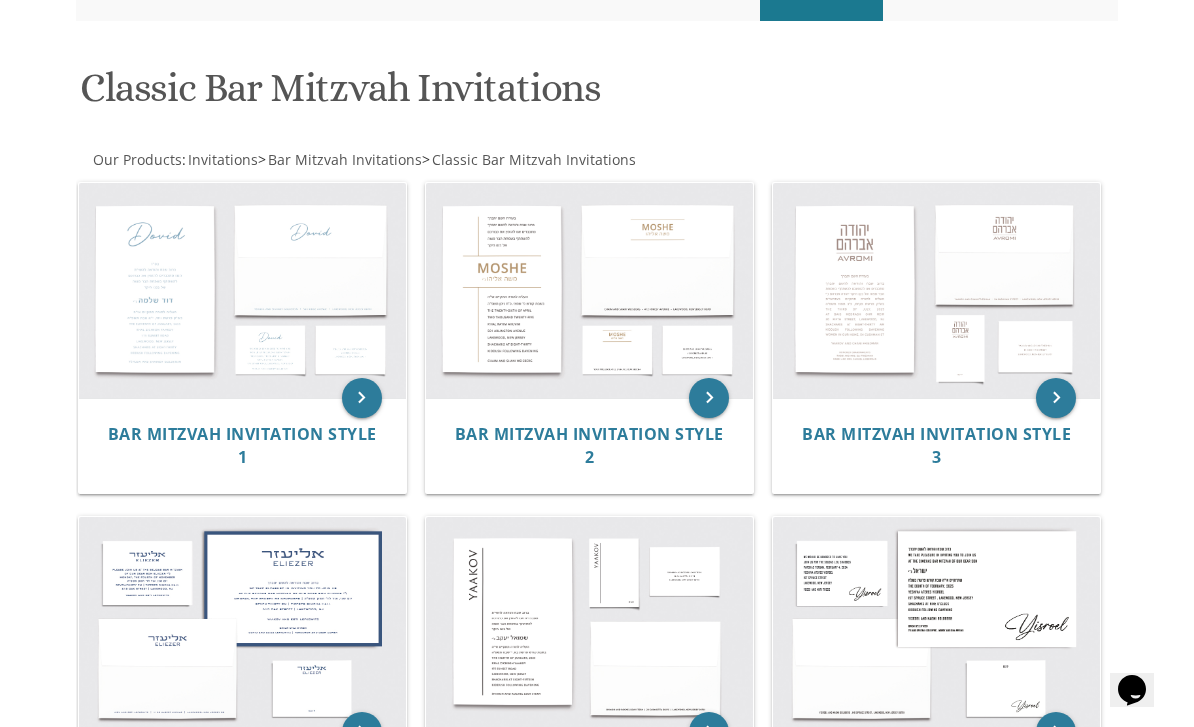 scroll, scrollTop: 250, scrollLeft: 0, axis: vertical 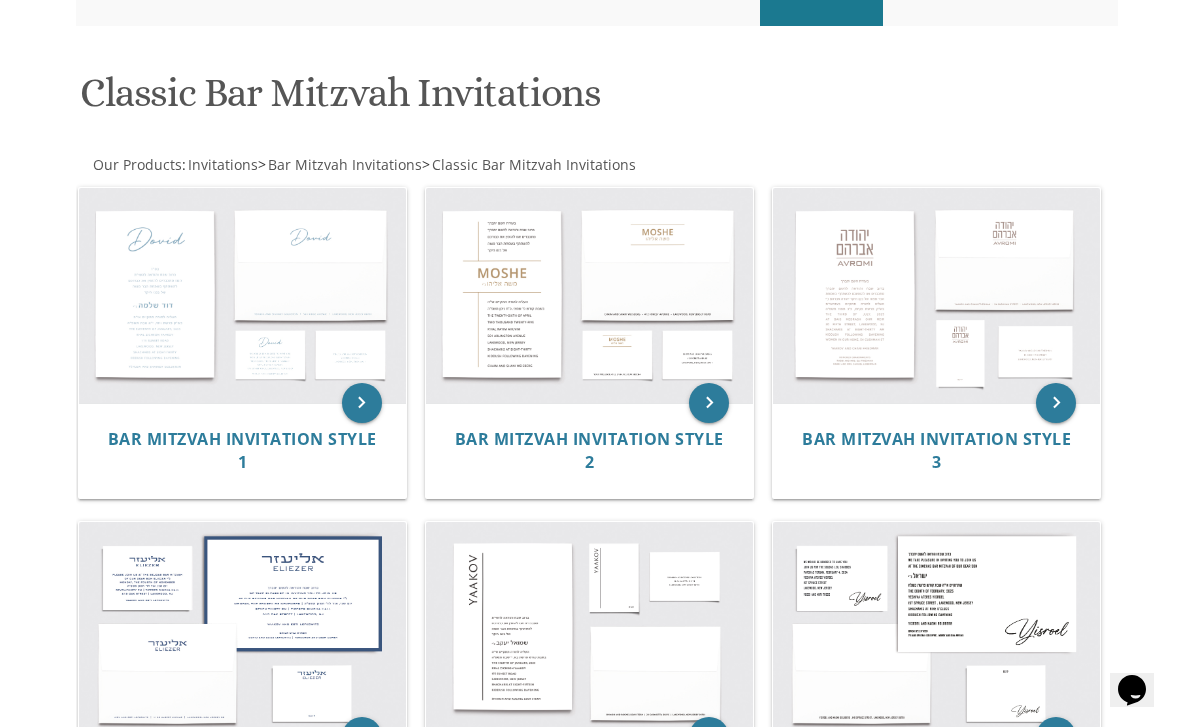 click at bounding box center [242, 295] 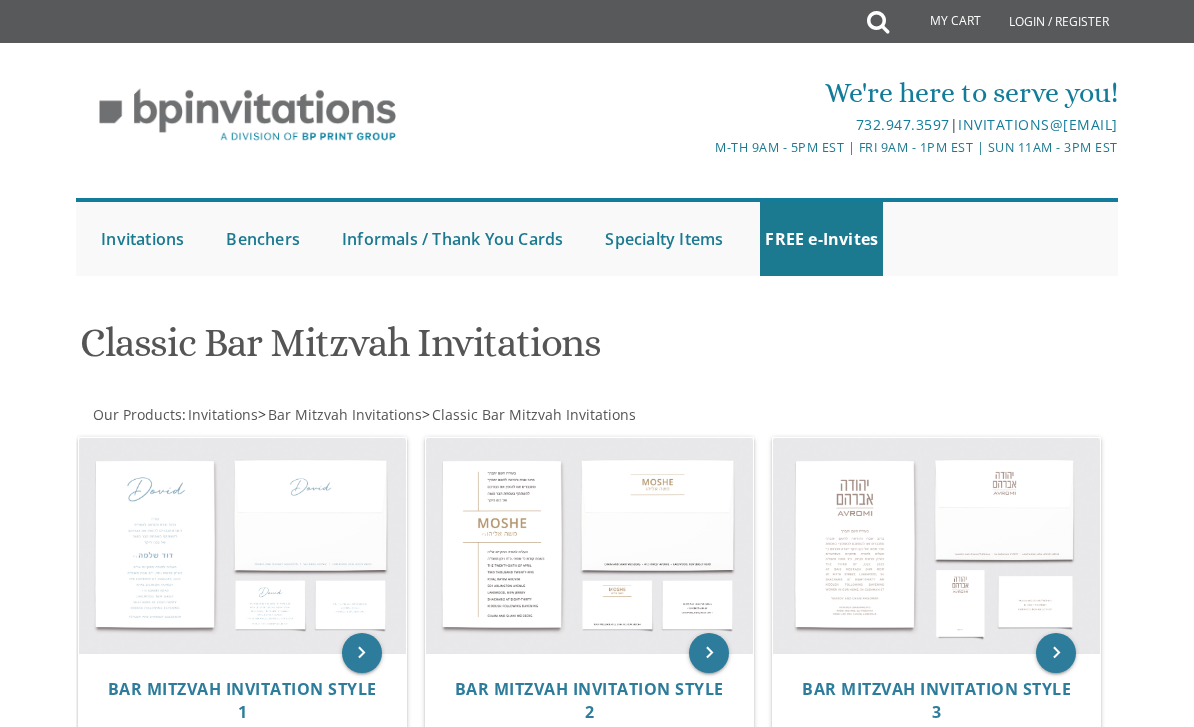 click at bounding box center (936, 545) 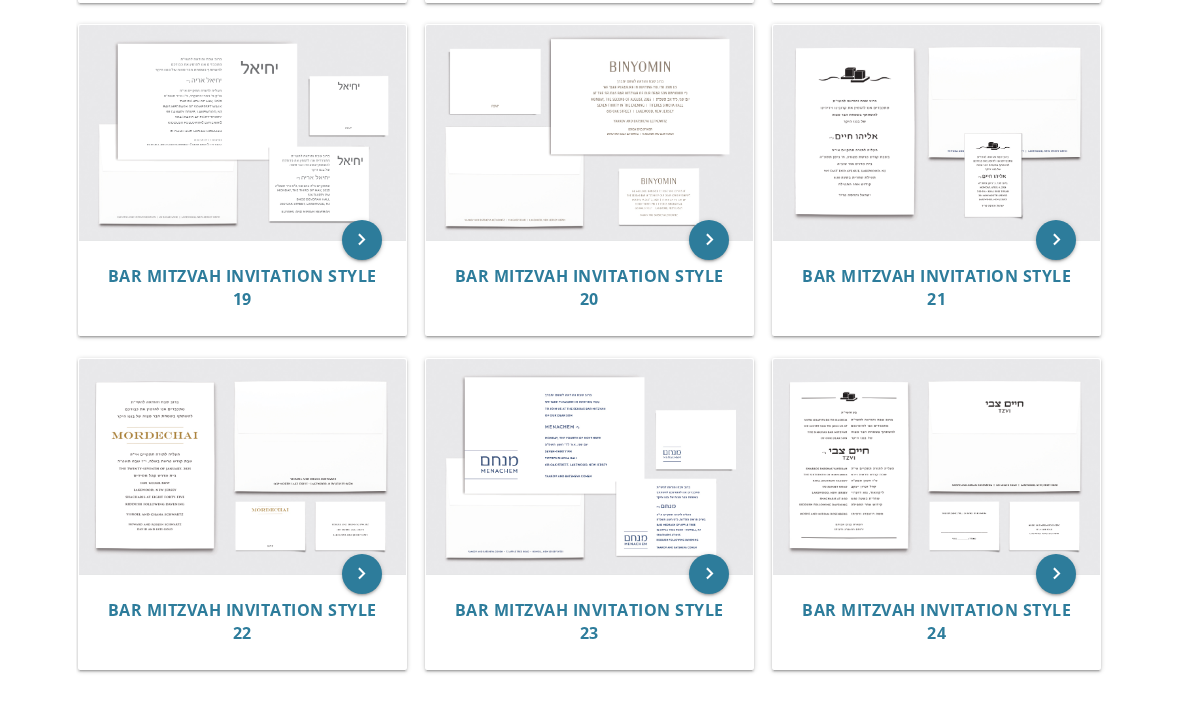 scroll, scrollTop: 2414, scrollLeft: 0, axis: vertical 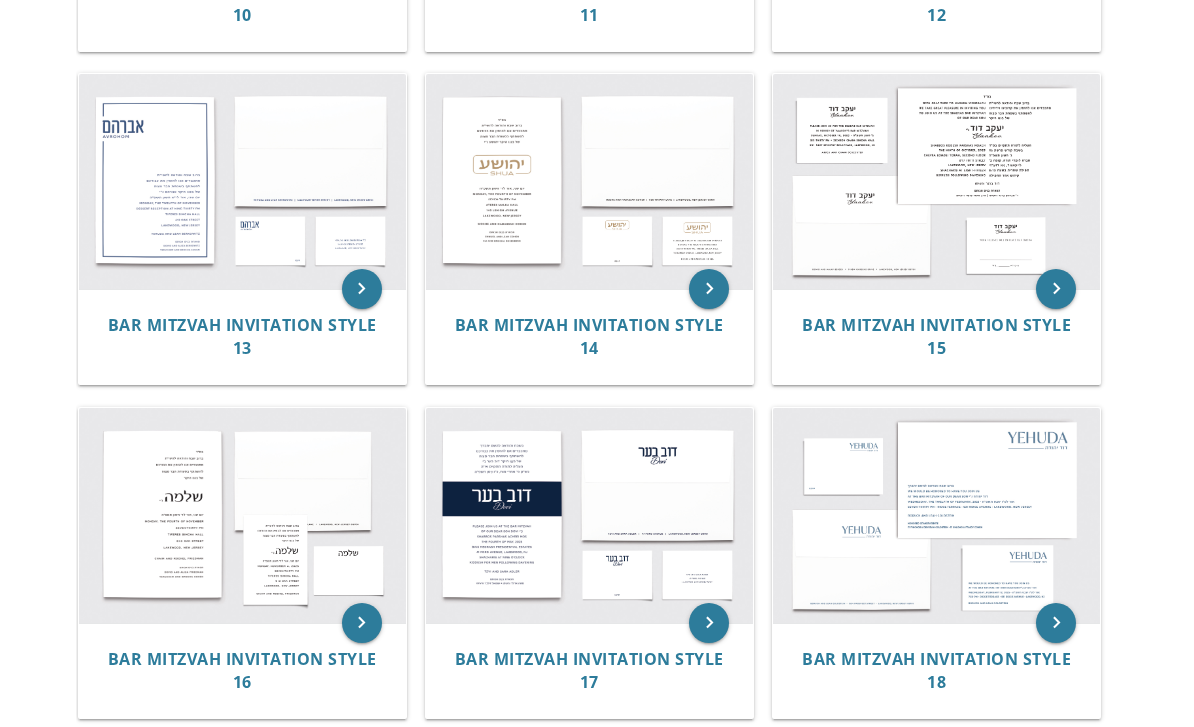 click at bounding box center [936, 515] 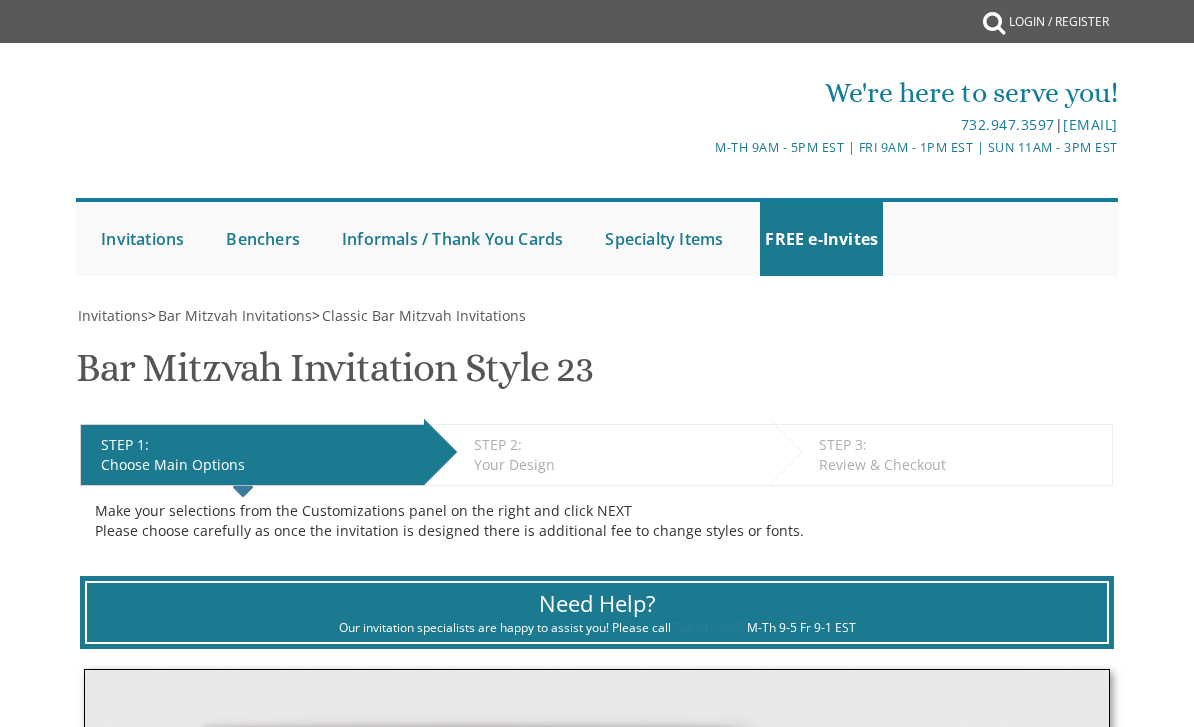 scroll, scrollTop: 0, scrollLeft: 0, axis: both 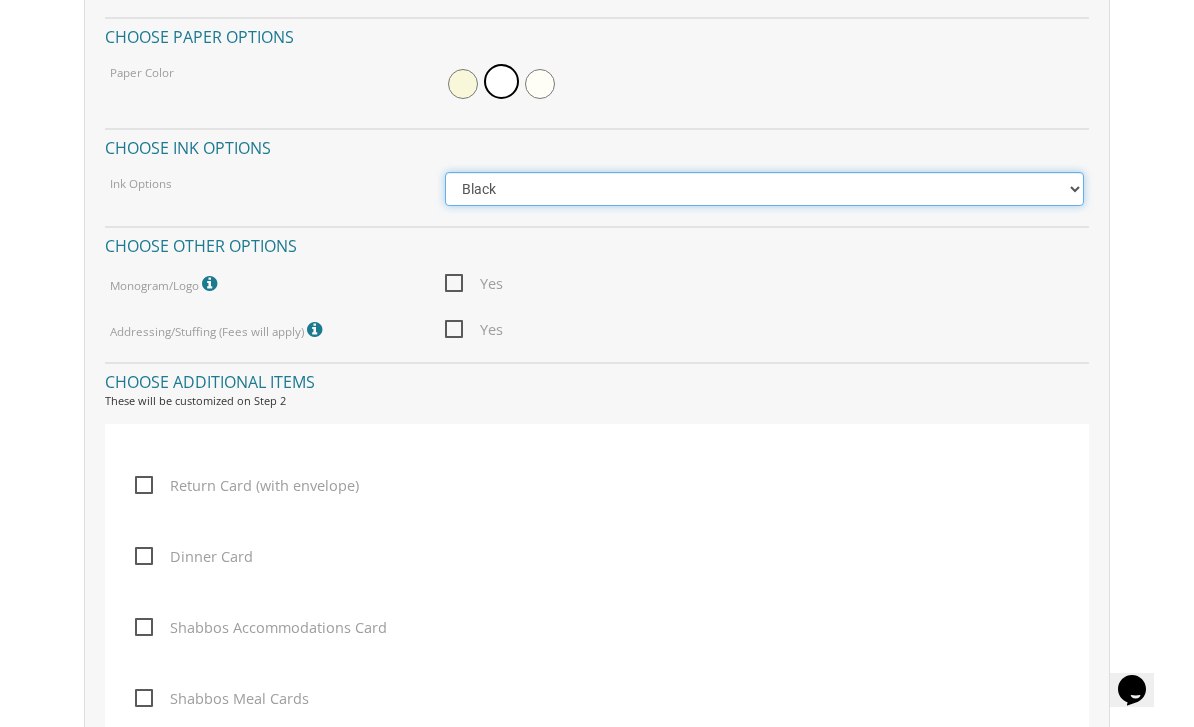 click on "Black Colored Ink ($65.00) Black + One Color ($100.00) Two Colors ($137.95)" at bounding box center (765, 189) 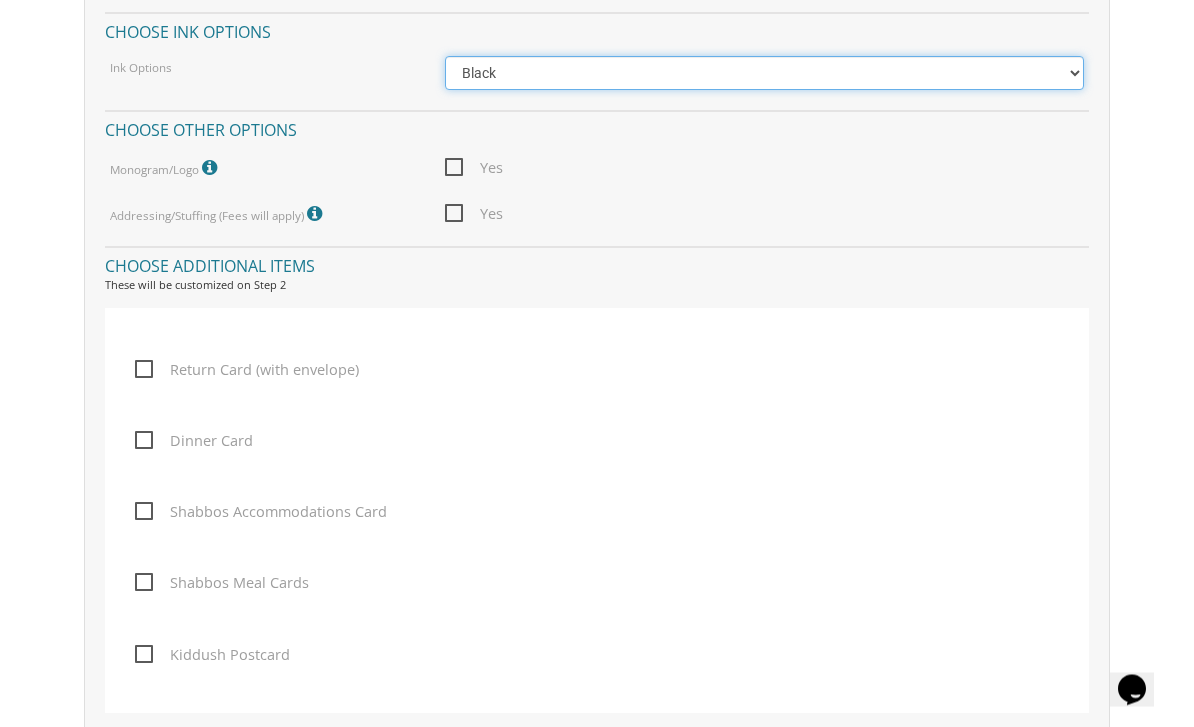 scroll, scrollTop: 1838, scrollLeft: 0, axis: vertical 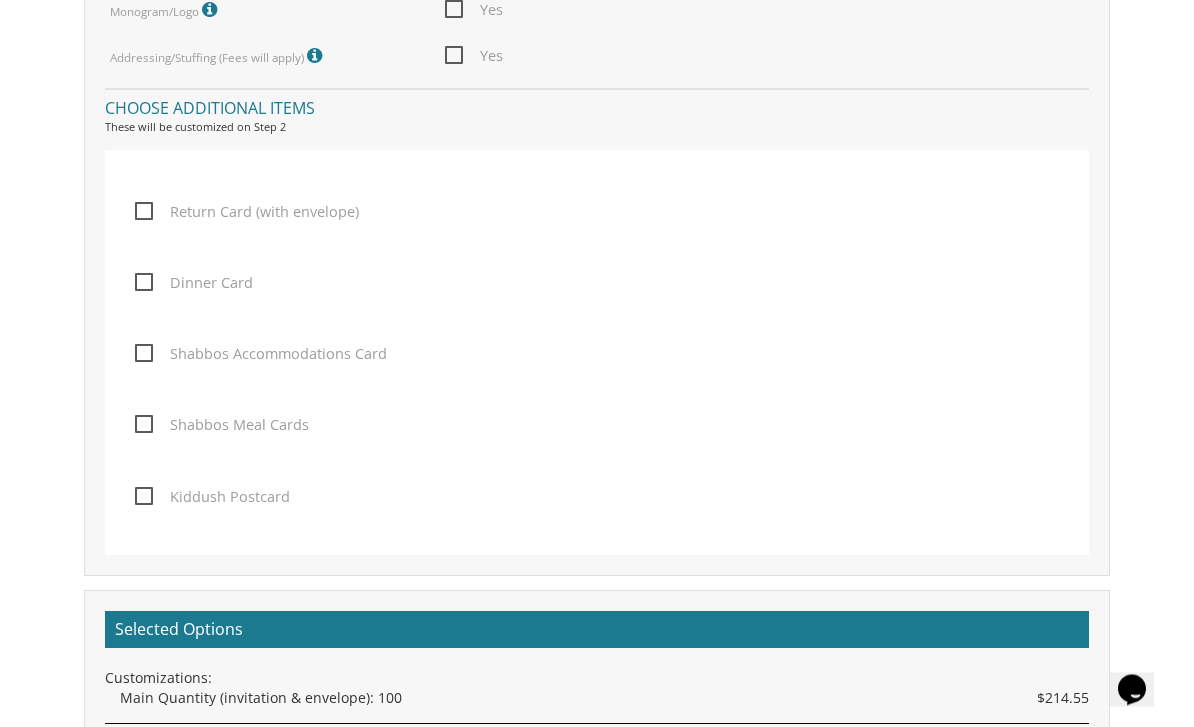 click on "Return Card (with envelope)" at bounding box center [247, 212] 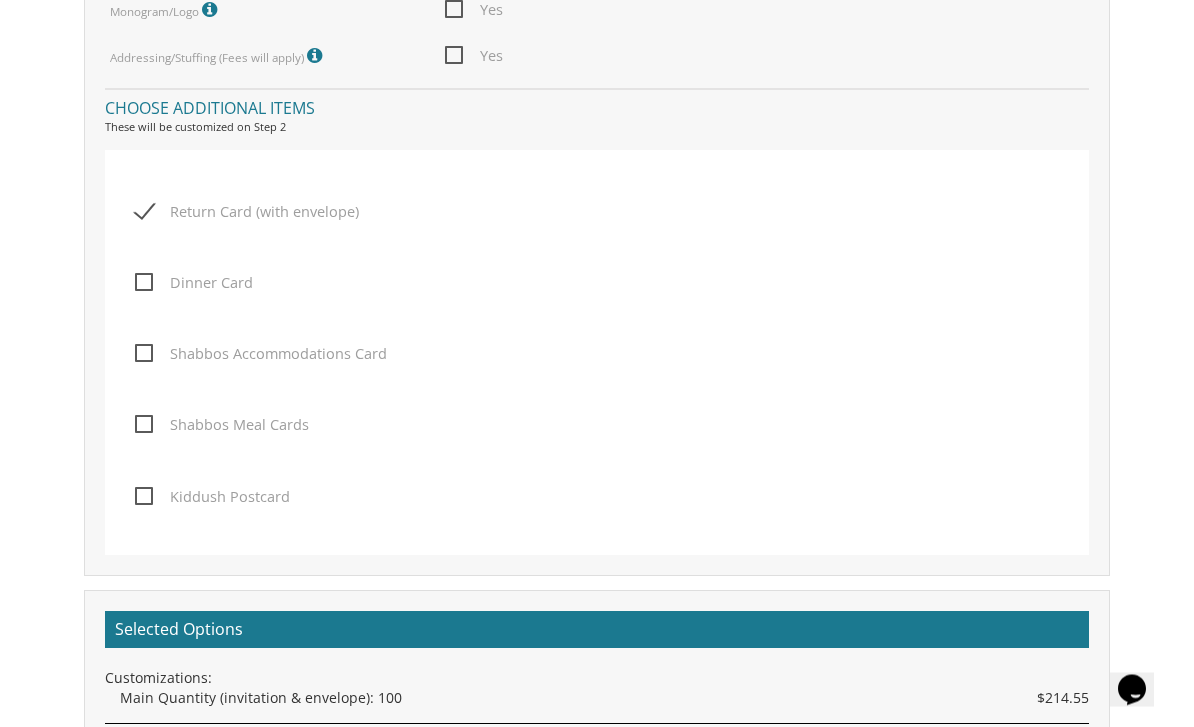 scroll, scrollTop: 1992, scrollLeft: 0, axis: vertical 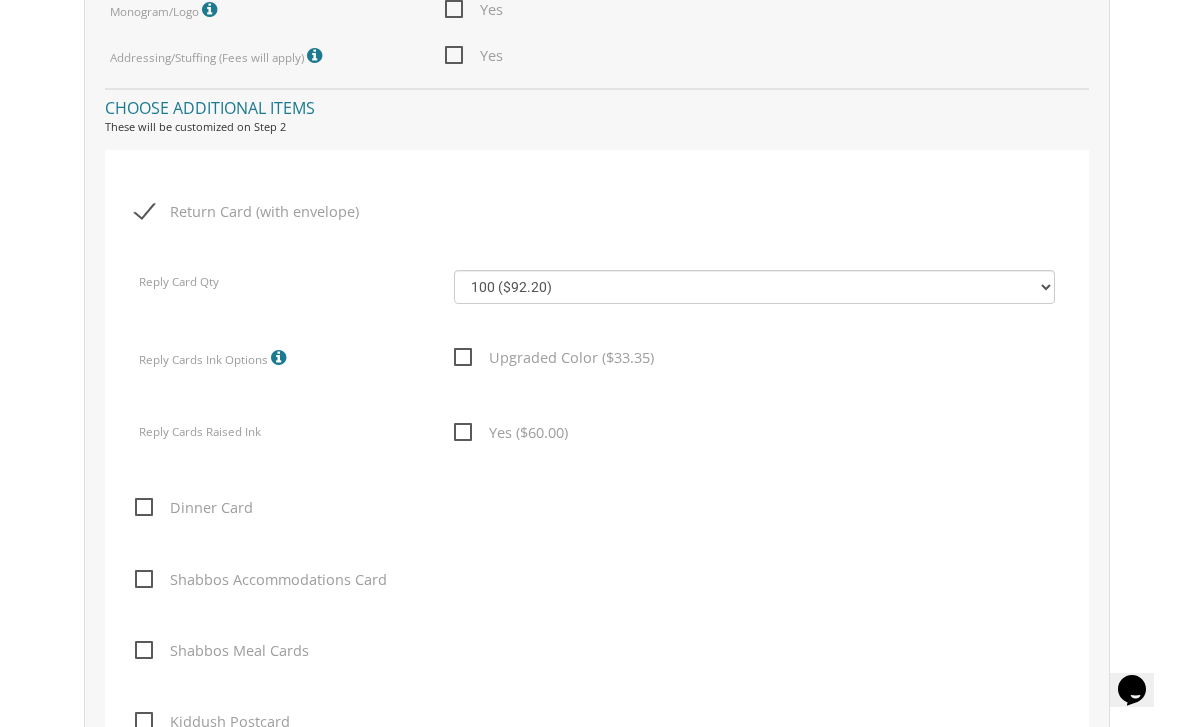 click on "Return Card (with envelope)" at bounding box center (597, 234) 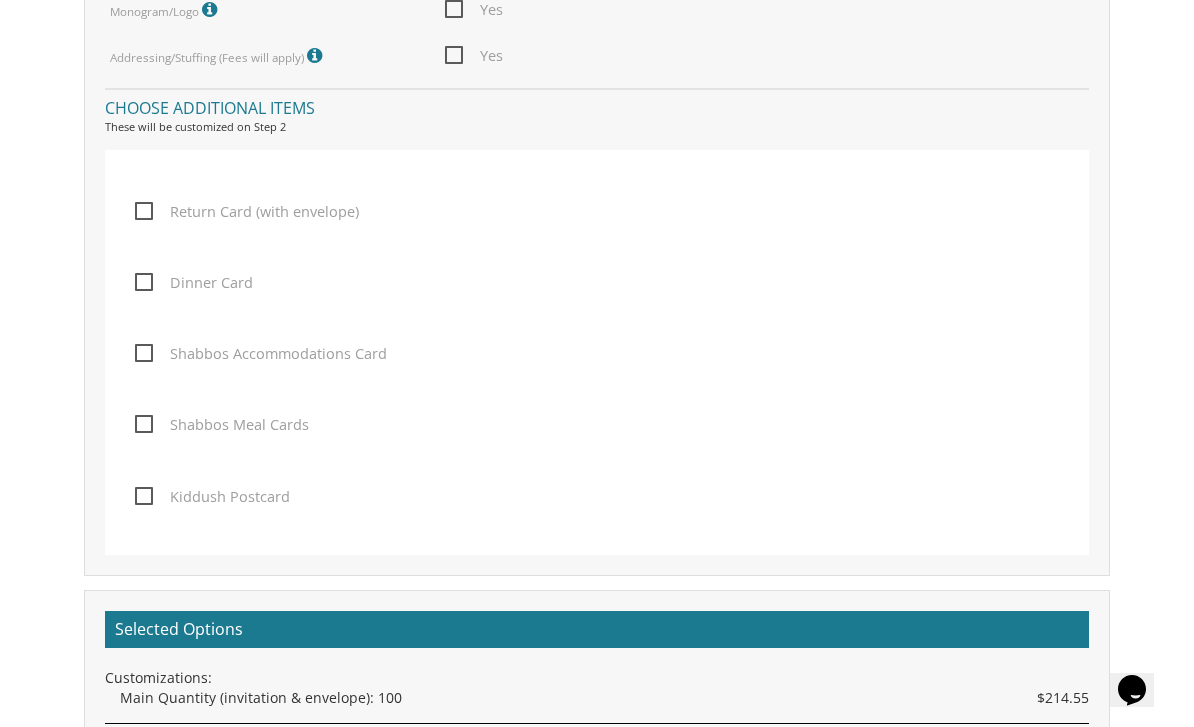 click on "Return Card (with envelope)" at bounding box center [247, 211] 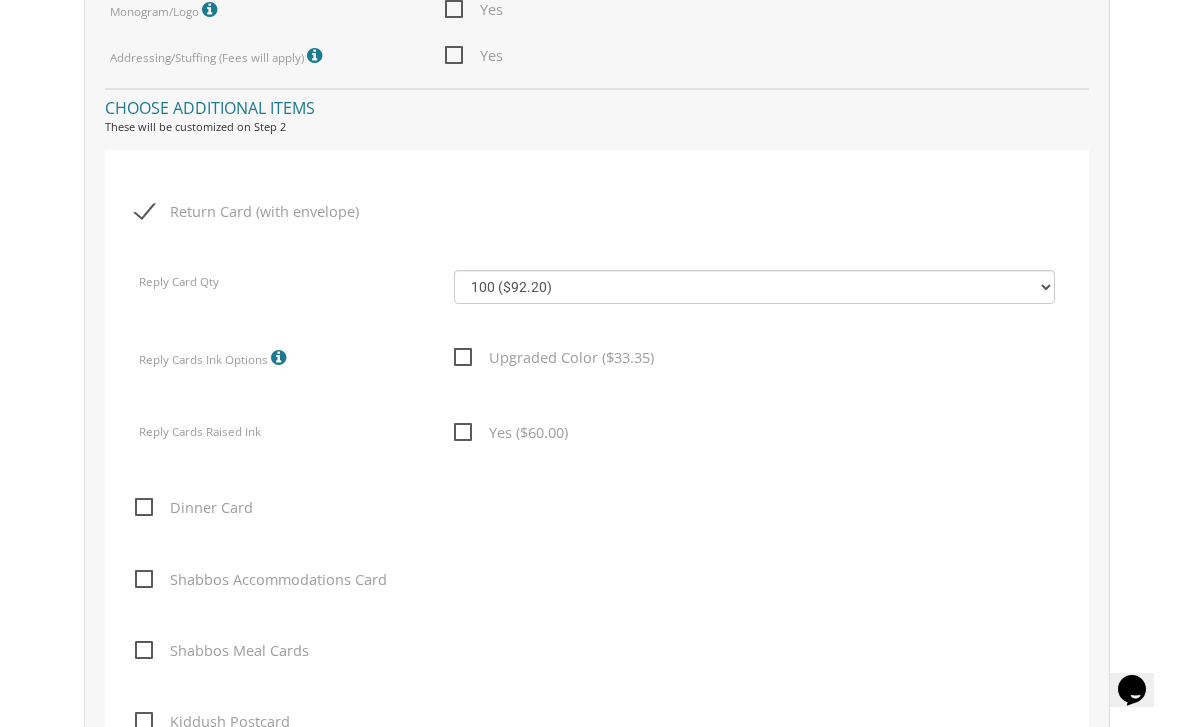 click on "Return Card (with envelope)" at bounding box center [247, 211] 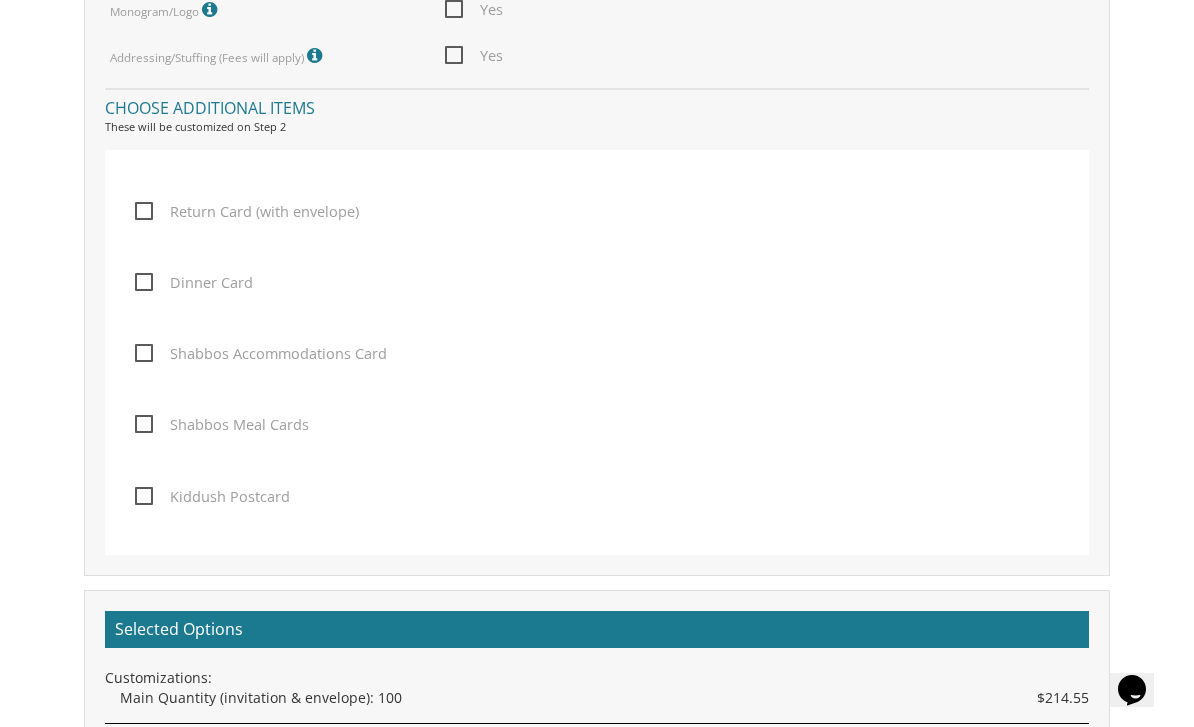 click on "Kiddush Postcard" at bounding box center (212, 496) 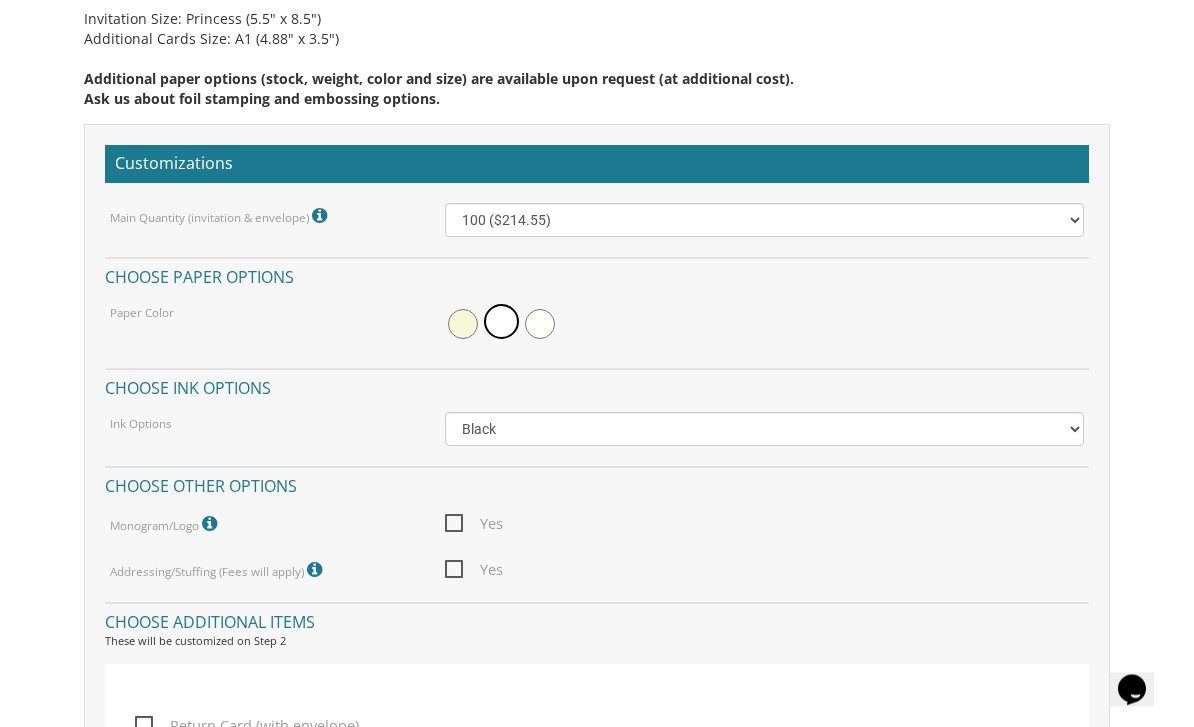 scroll, scrollTop: 1609, scrollLeft: 0, axis: vertical 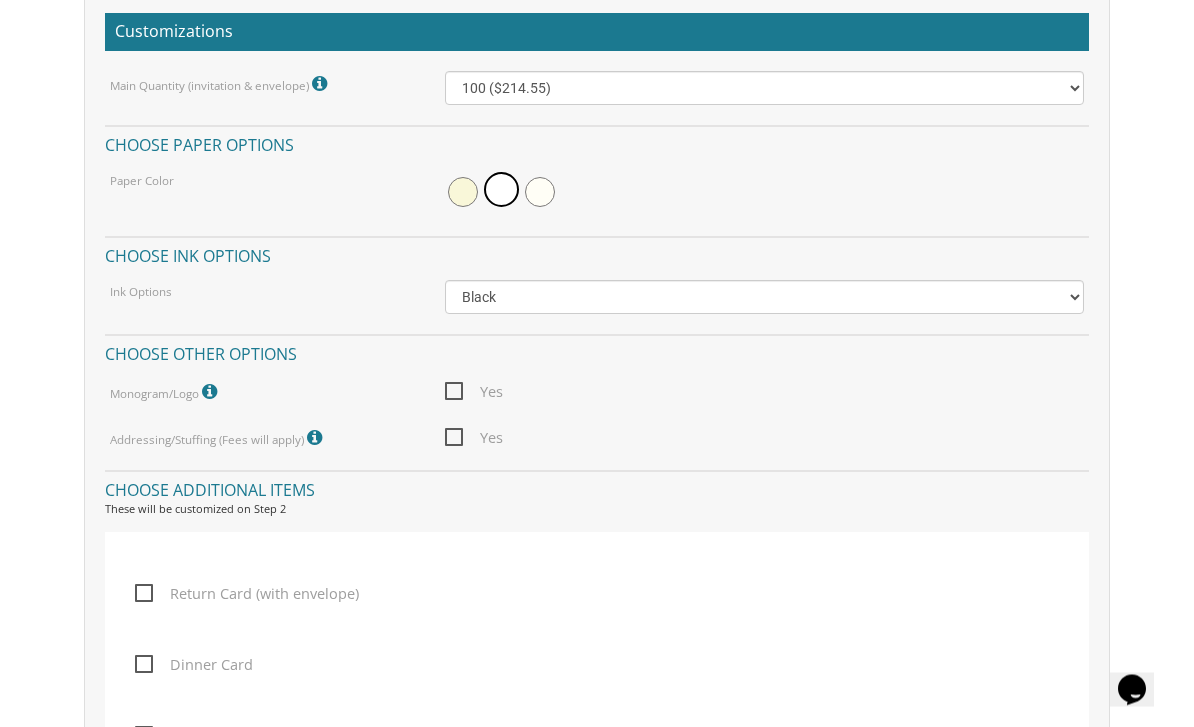 click on "Return Card (with envelope)" at bounding box center [252, 617] 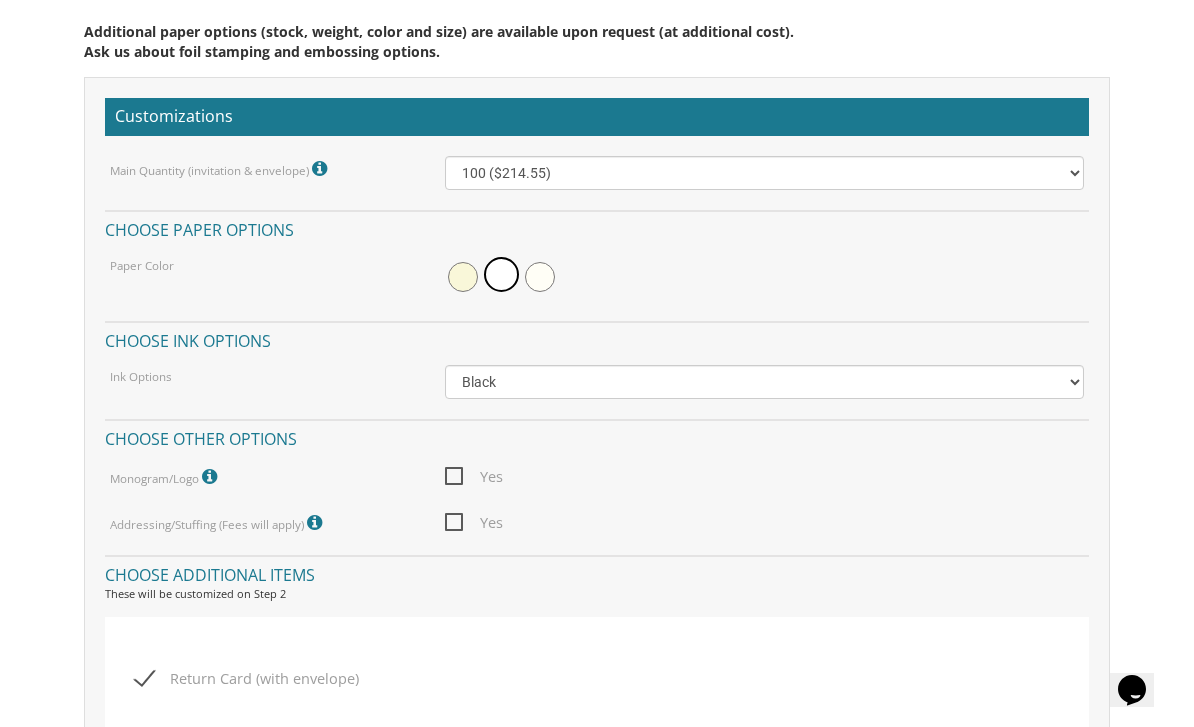 scroll, scrollTop: 1524, scrollLeft: 0, axis: vertical 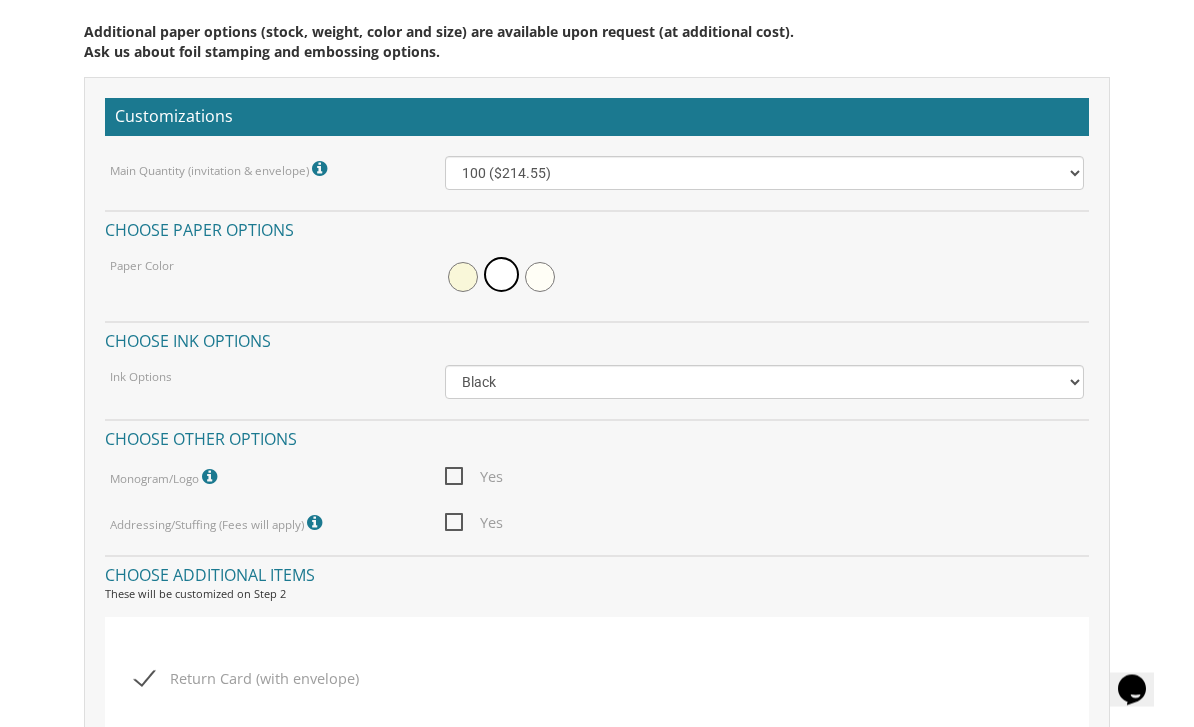click at bounding box center (317, 524) 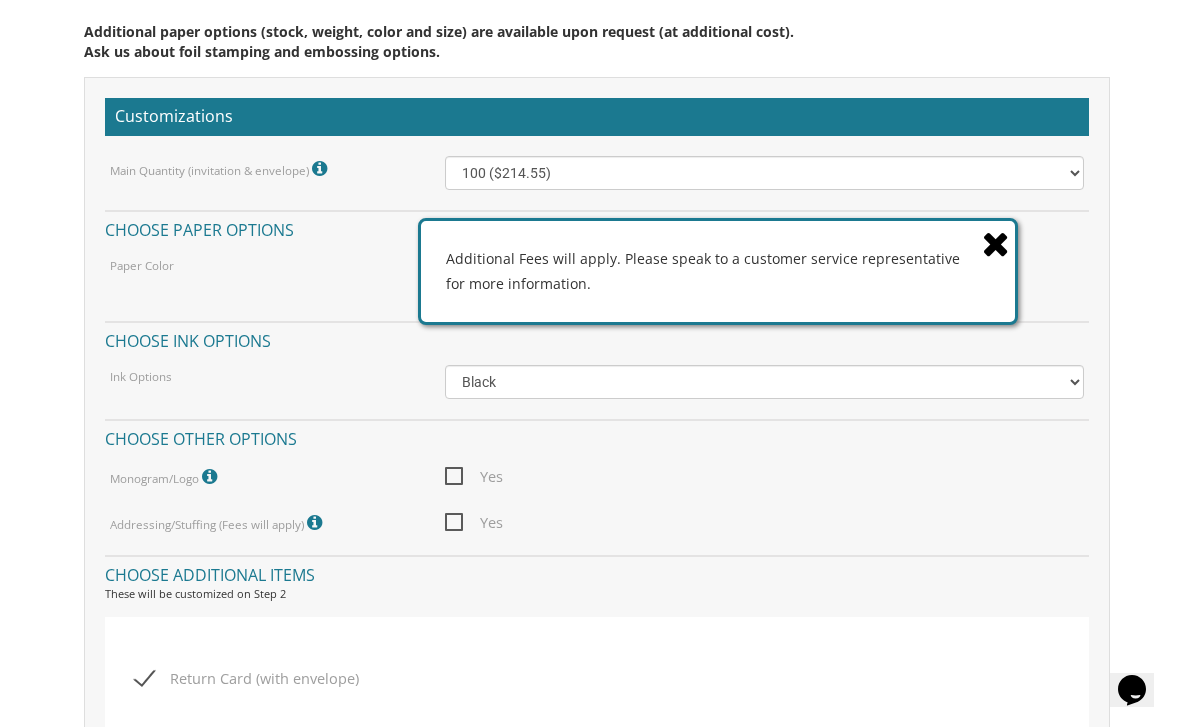 click on "Yes" at bounding box center (474, 522) 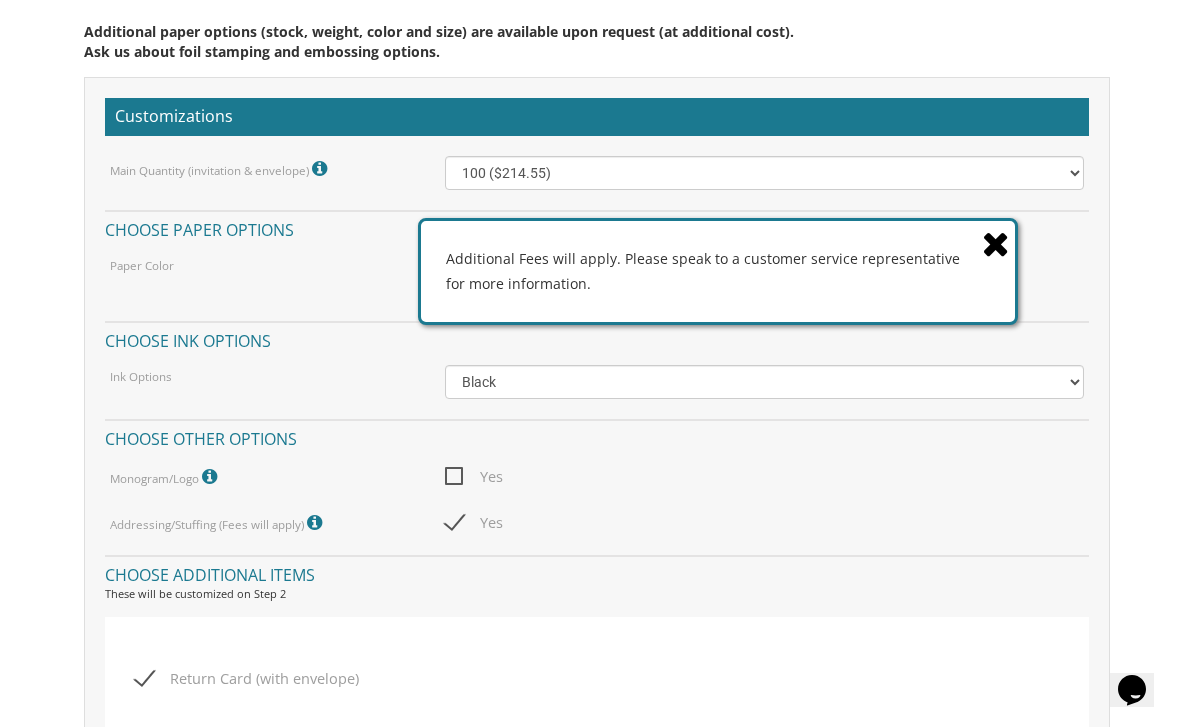 click at bounding box center [317, 523] 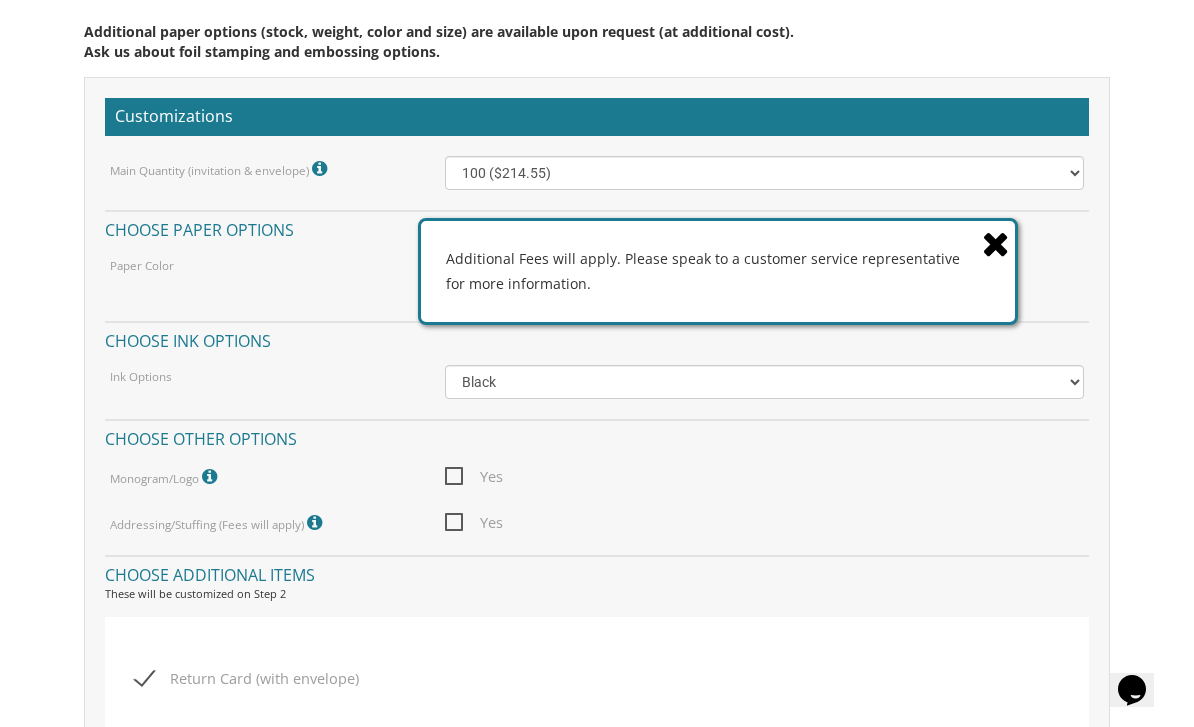 click at bounding box center [996, 243] 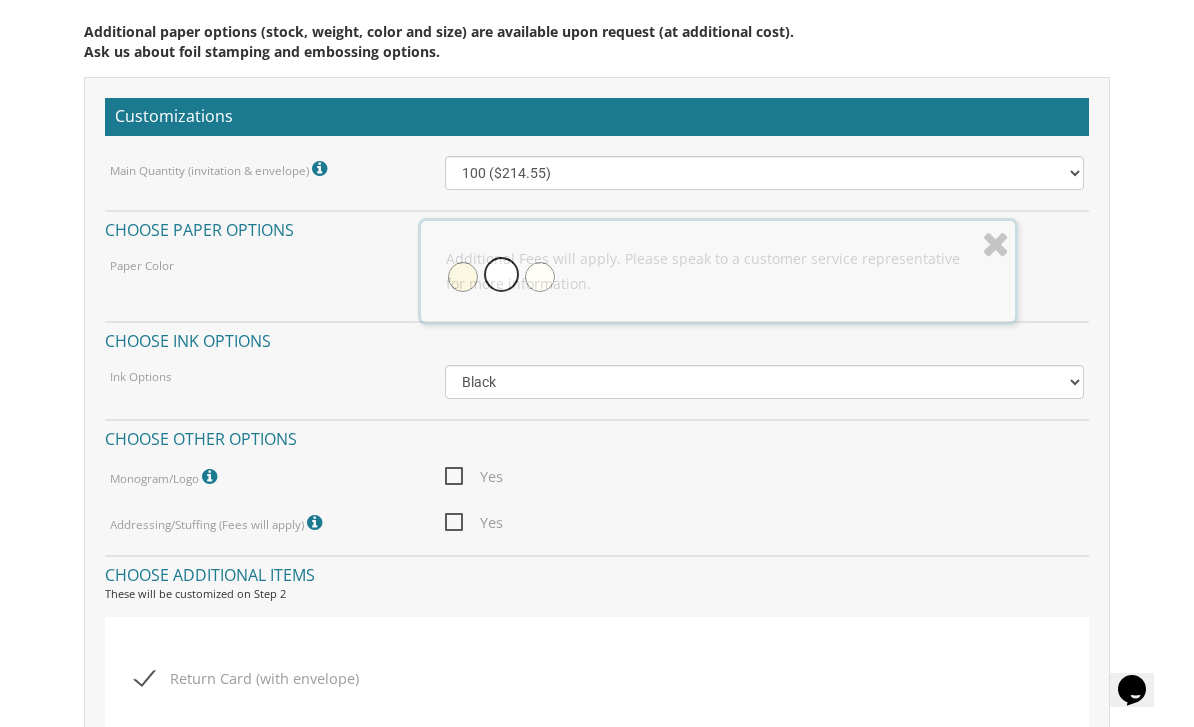 click at bounding box center [996, 243] 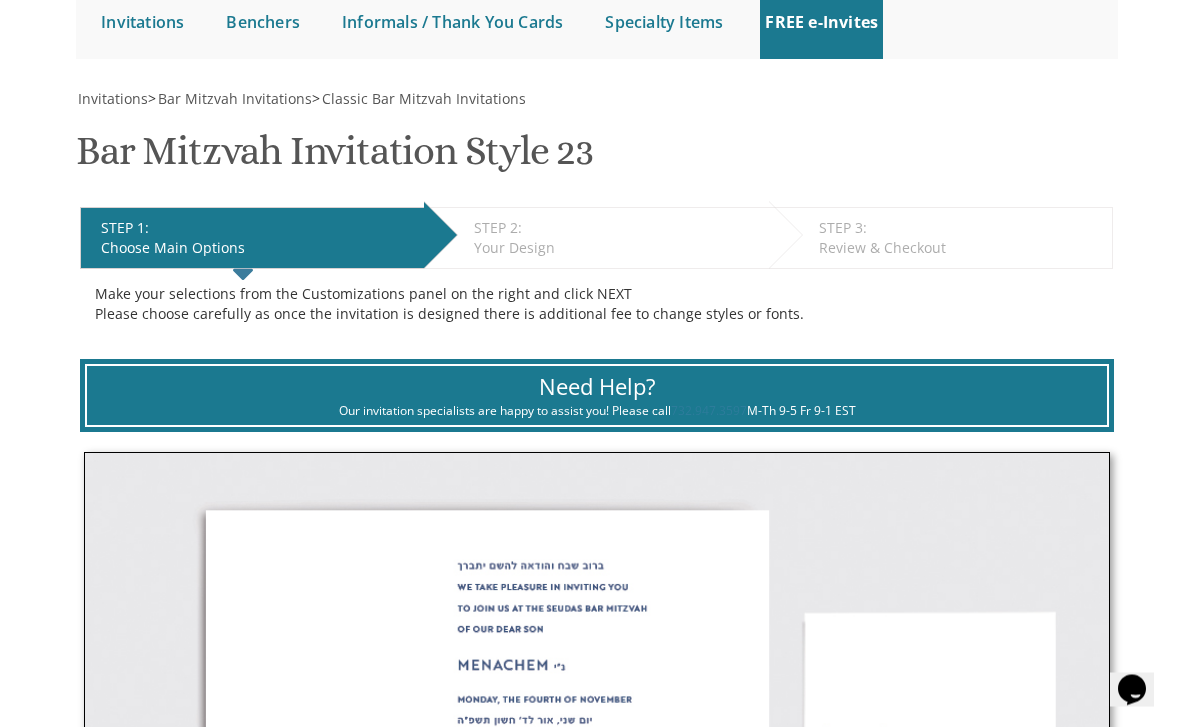 scroll, scrollTop: 0, scrollLeft: 0, axis: both 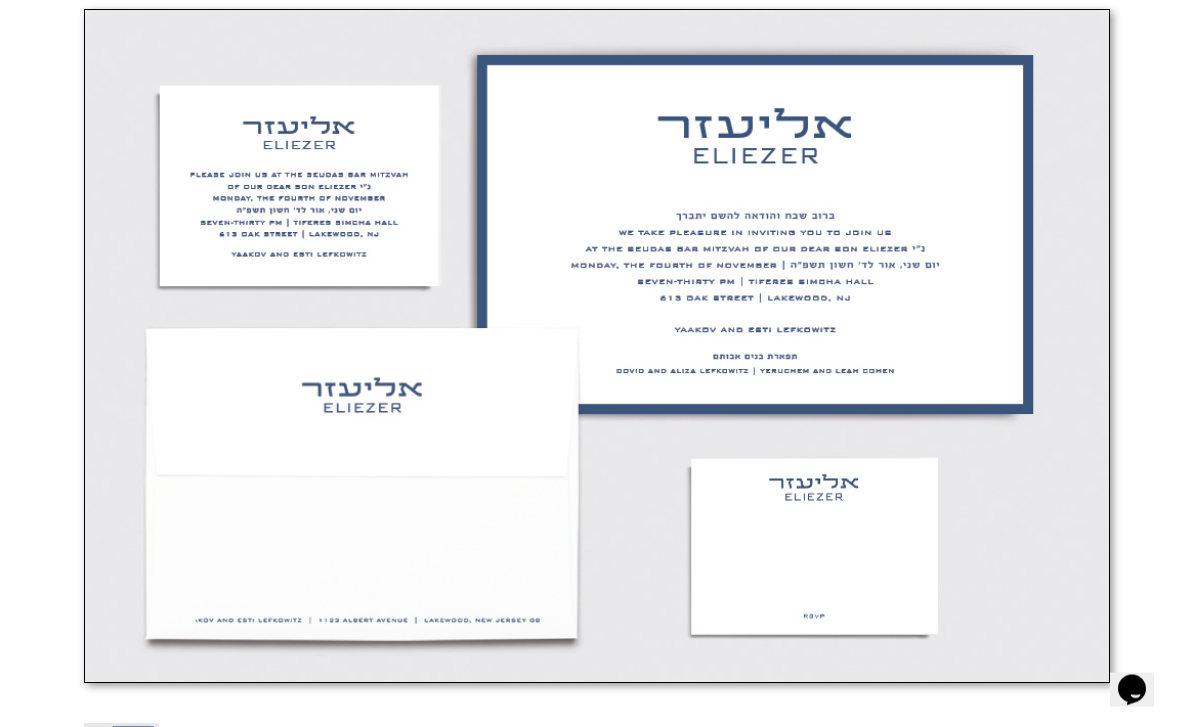 click at bounding box center (596, 347) 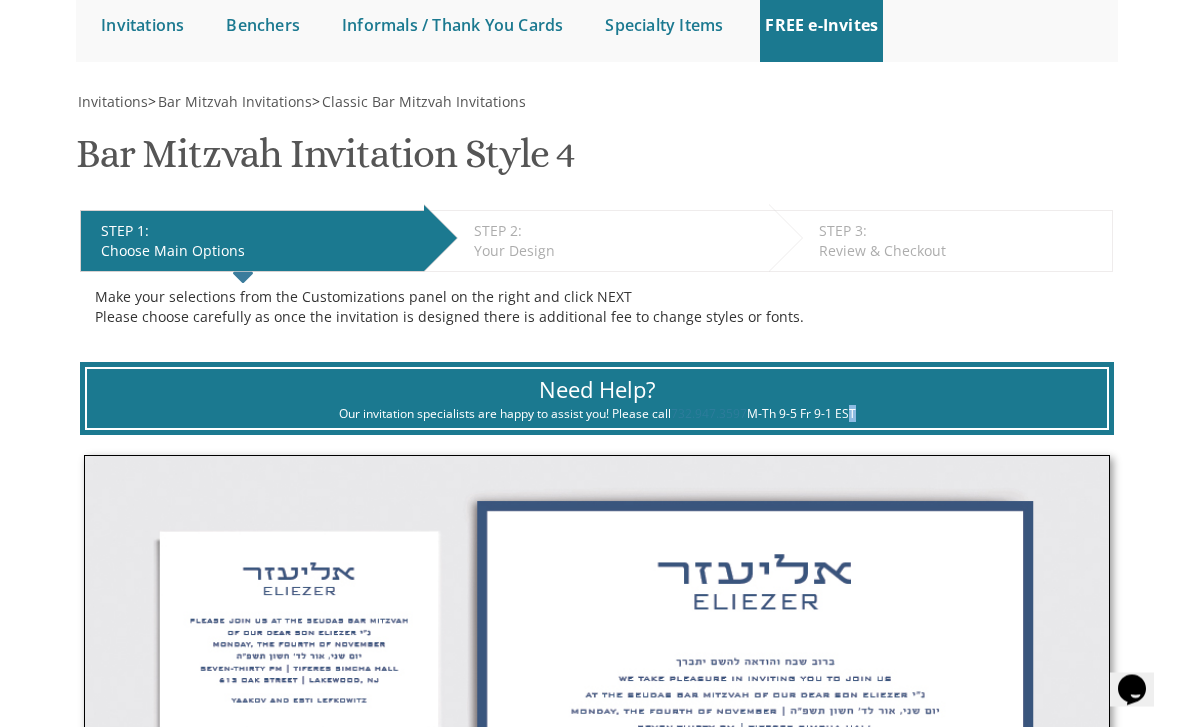 scroll, scrollTop: 102, scrollLeft: 0, axis: vertical 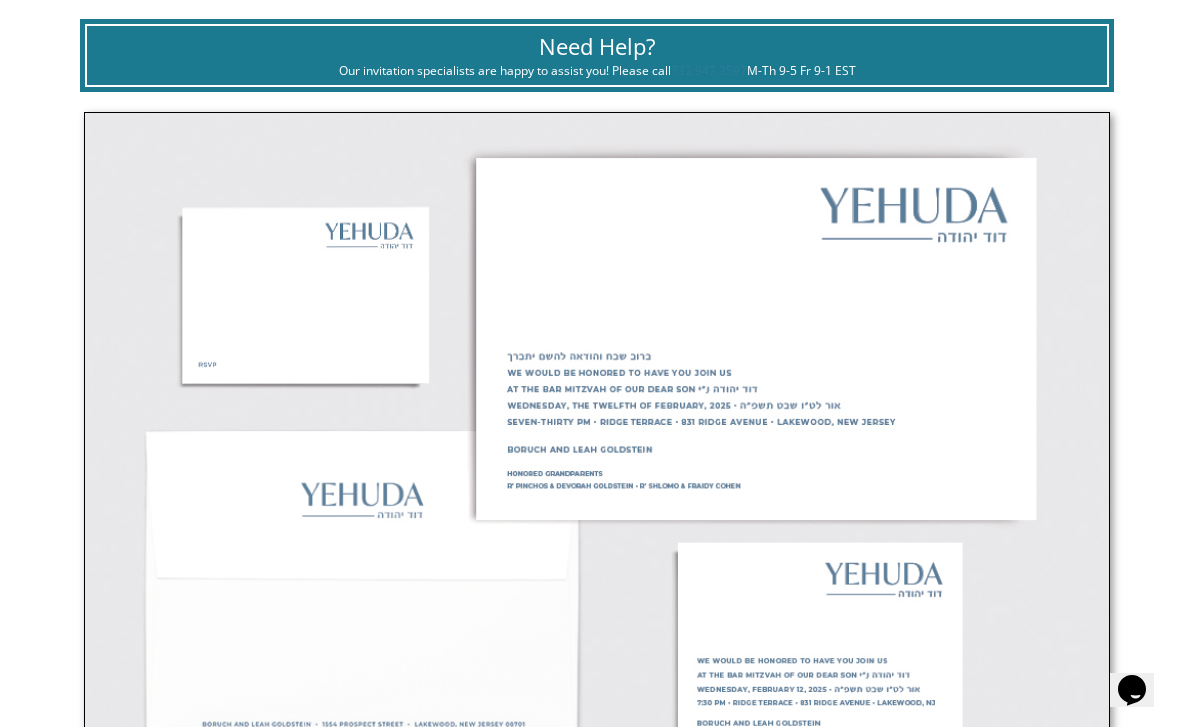 click at bounding box center [596, 449] 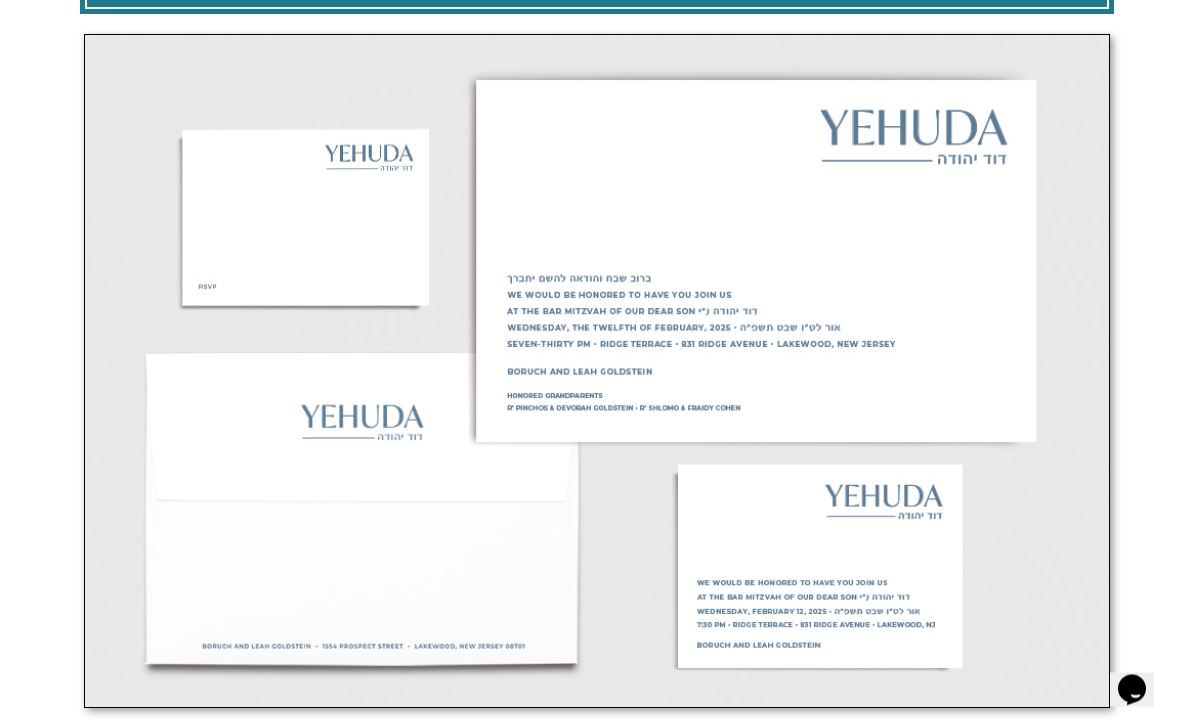 scroll, scrollTop: 634, scrollLeft: 0, axis: vertical 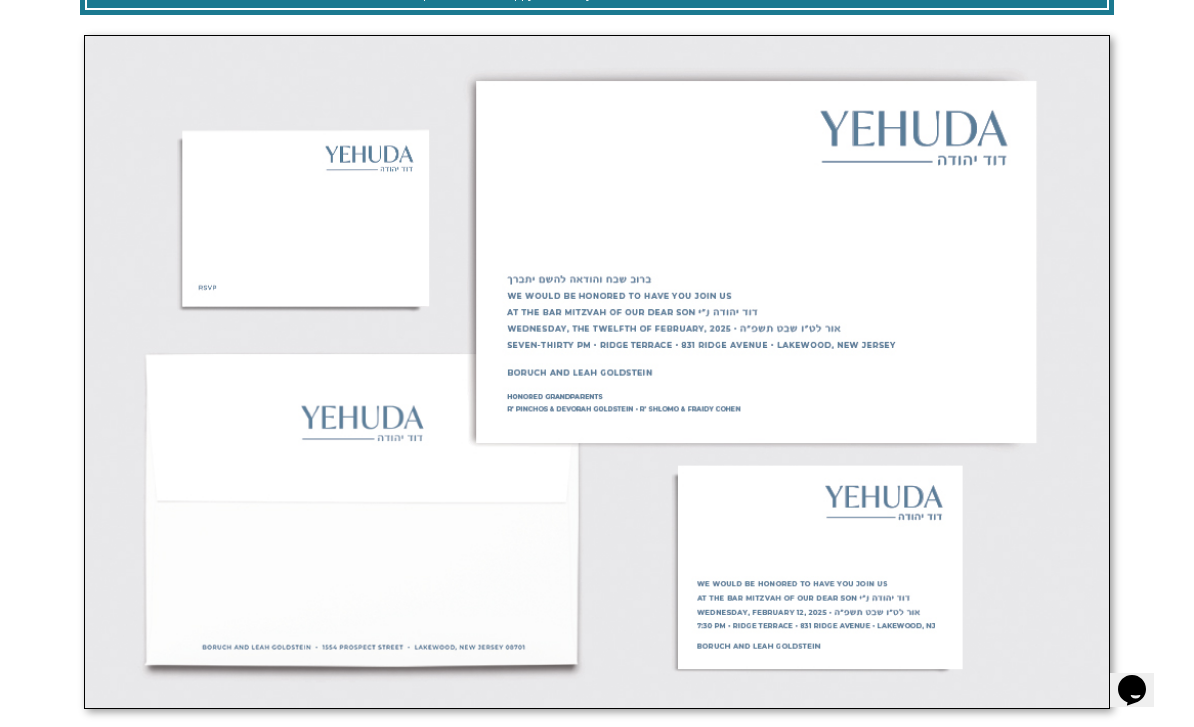 click at bounding box center [596, 372] 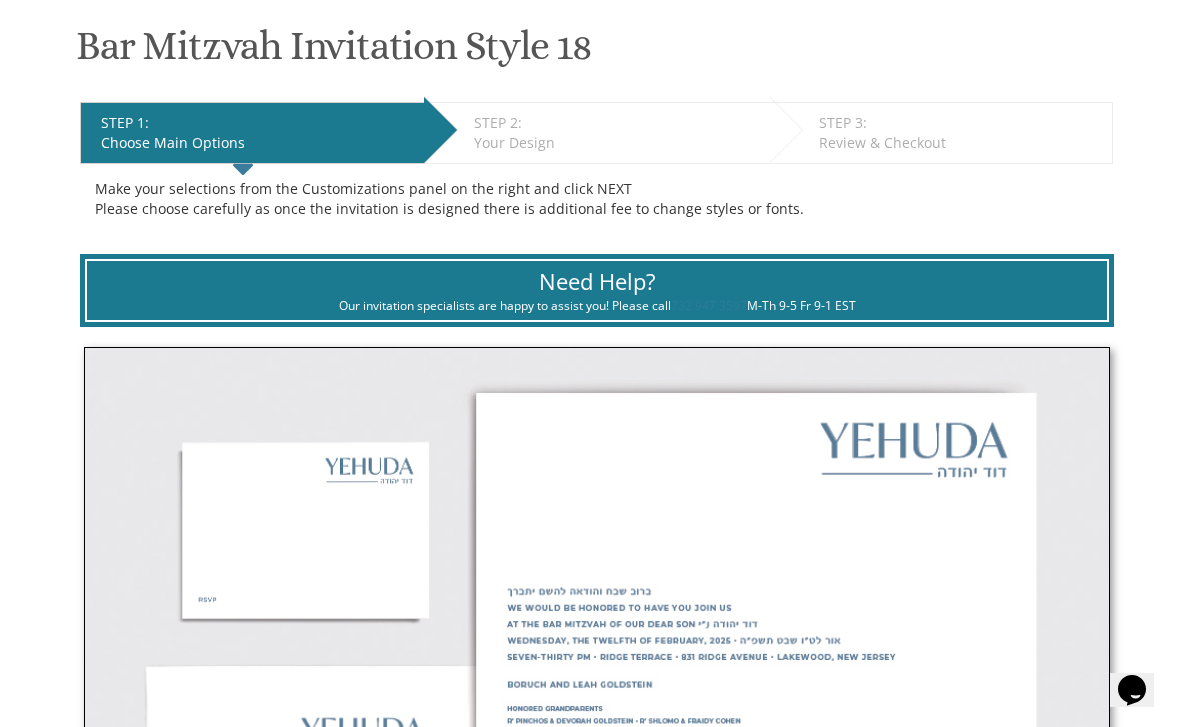 scroll, scrollTop: 320, scrollLeft: 0, axis: vertical 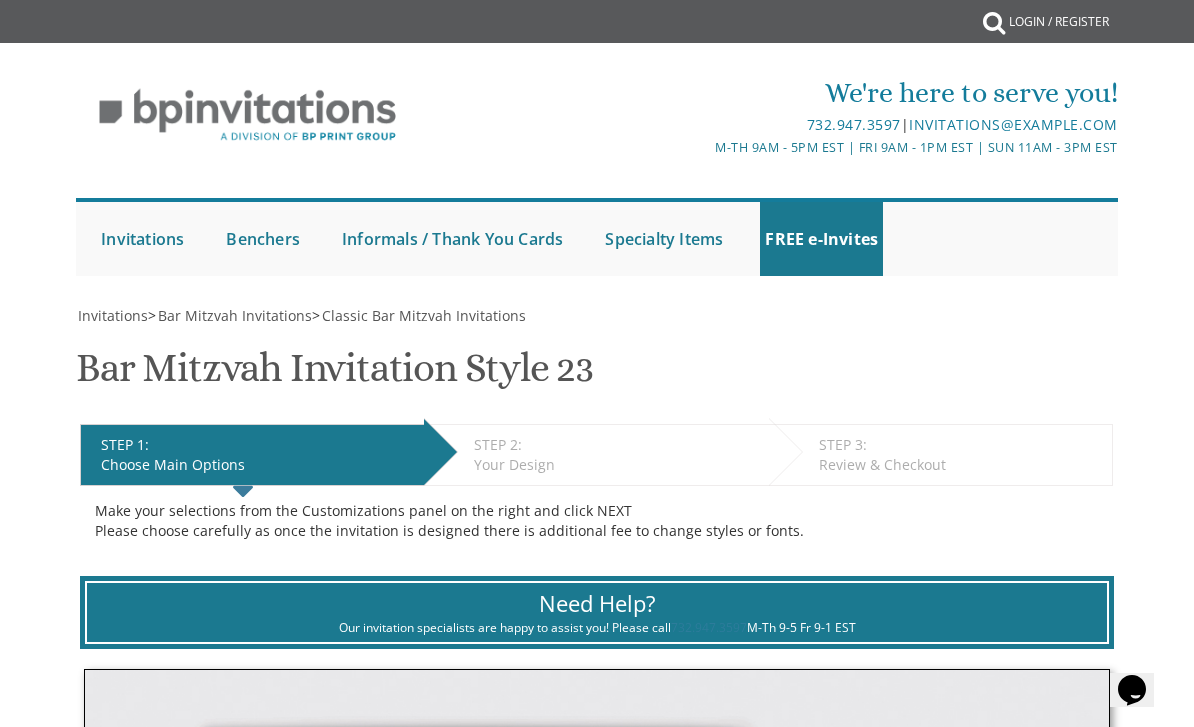 click on "M-Th 9am - 5pm EST   |   Fri 9am - 1pm EST   |   Sun 11am - 3pm EST" at bounding box center (771, 147) 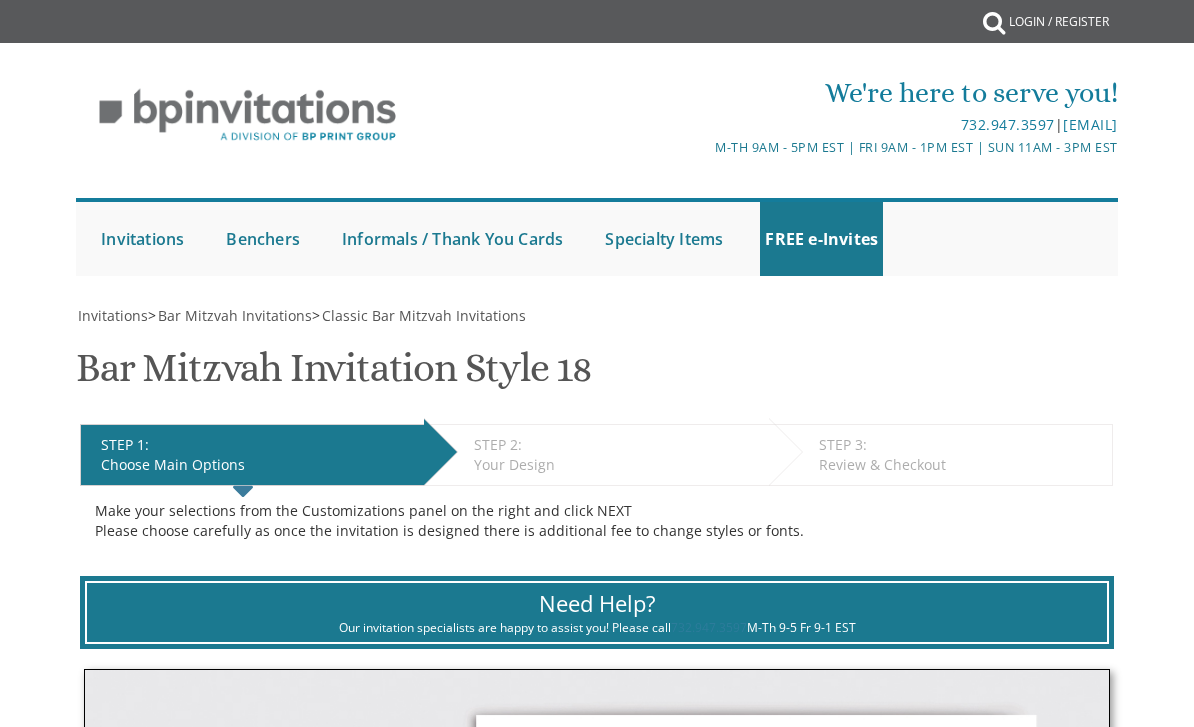 scroll, scrollTop: 0, scrollLeft: 0, axis: both 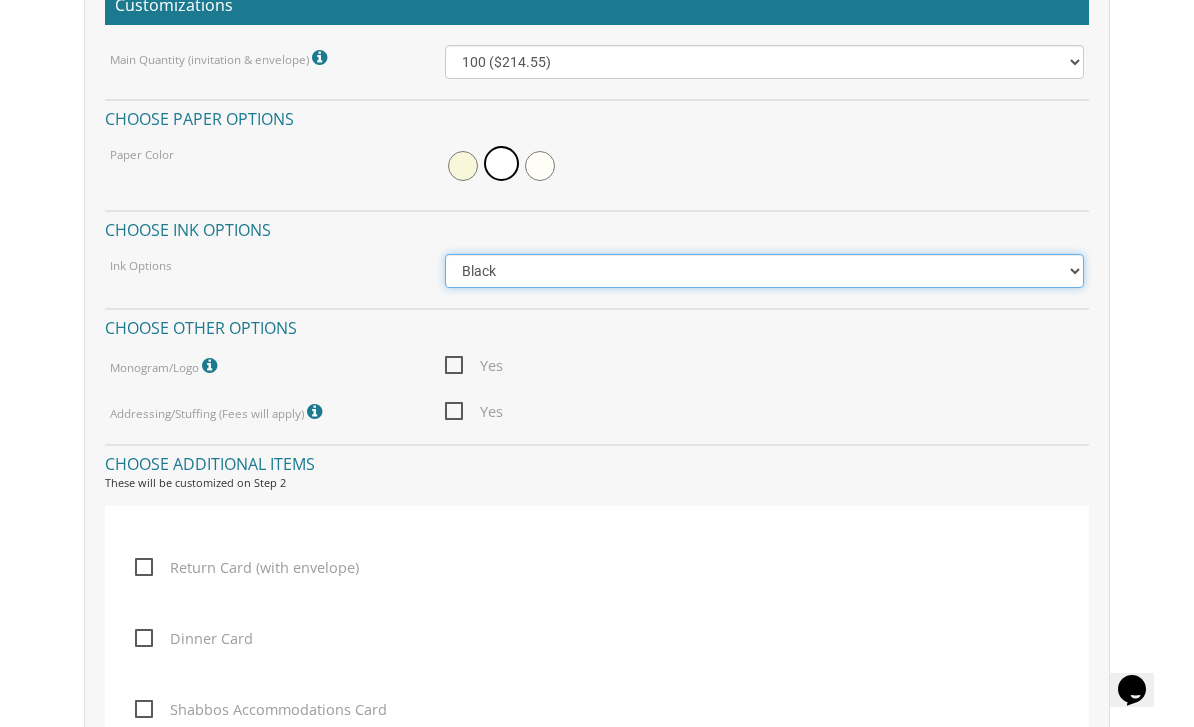 click on "Black Colored Ink ($65.00) Black + One Color ($100.00) Two Colors ($137.95)" at bounding box center [765, 271] 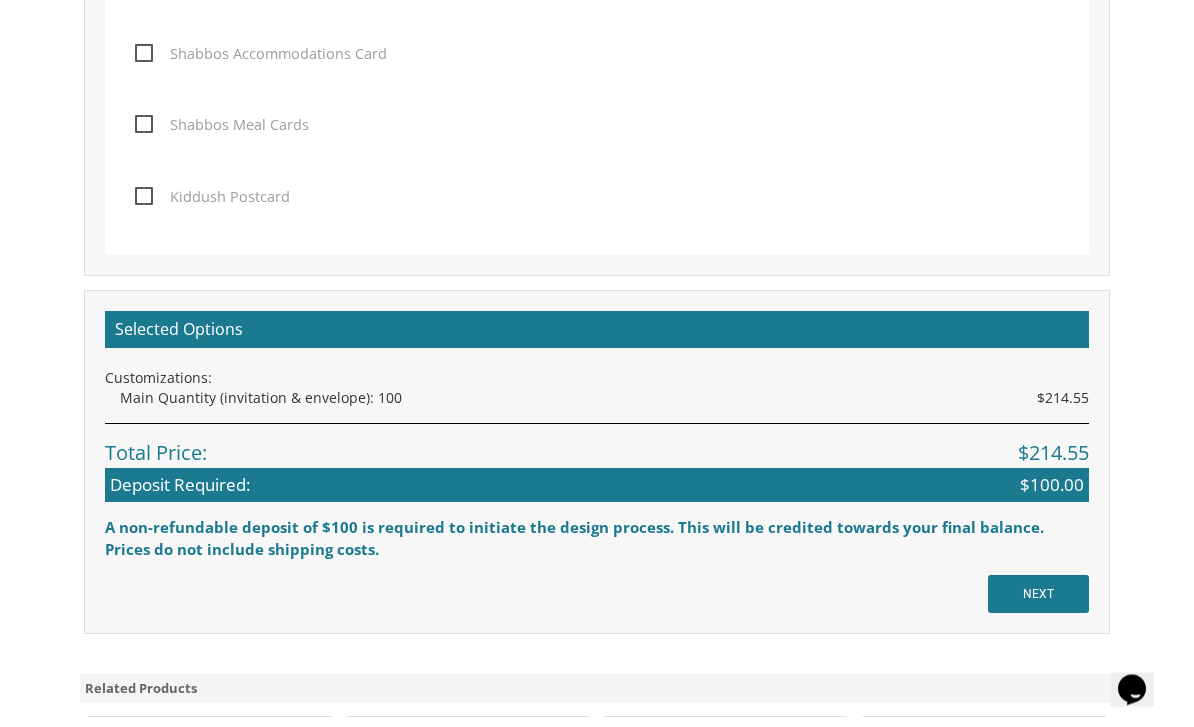 scroll, scrollTop: 2298, scrollLeft: 0, axis: vertical 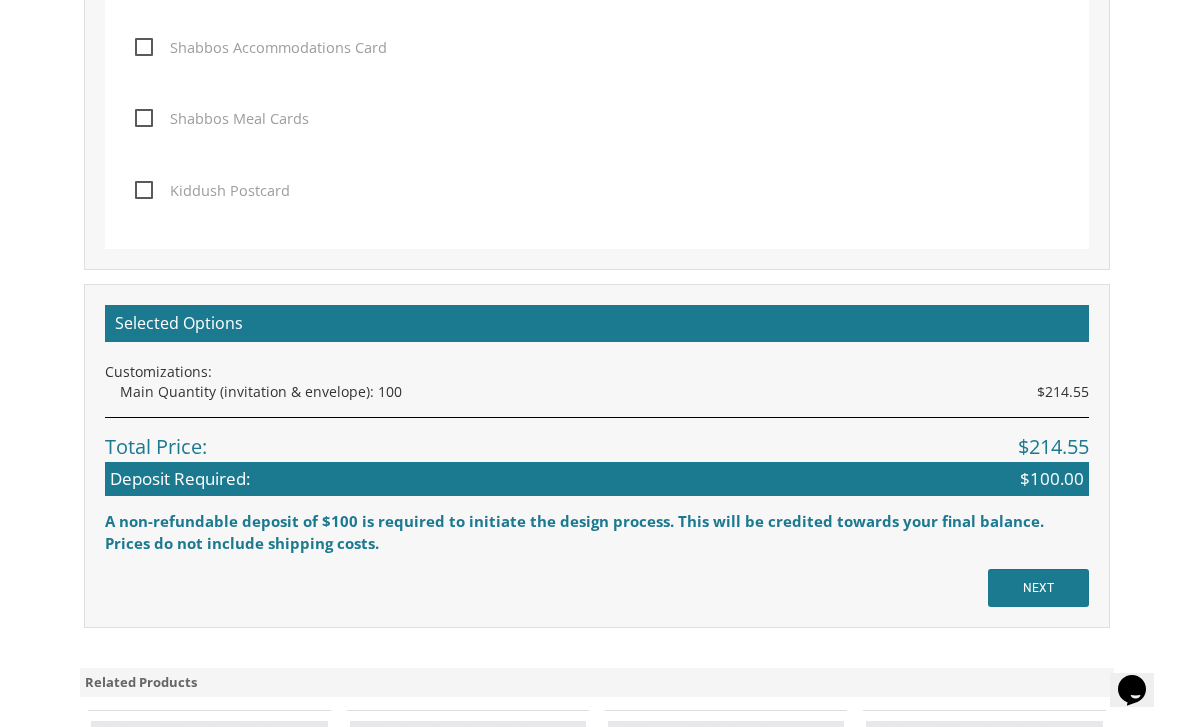 click on "NEXT" at bounding box center (1038, 588) 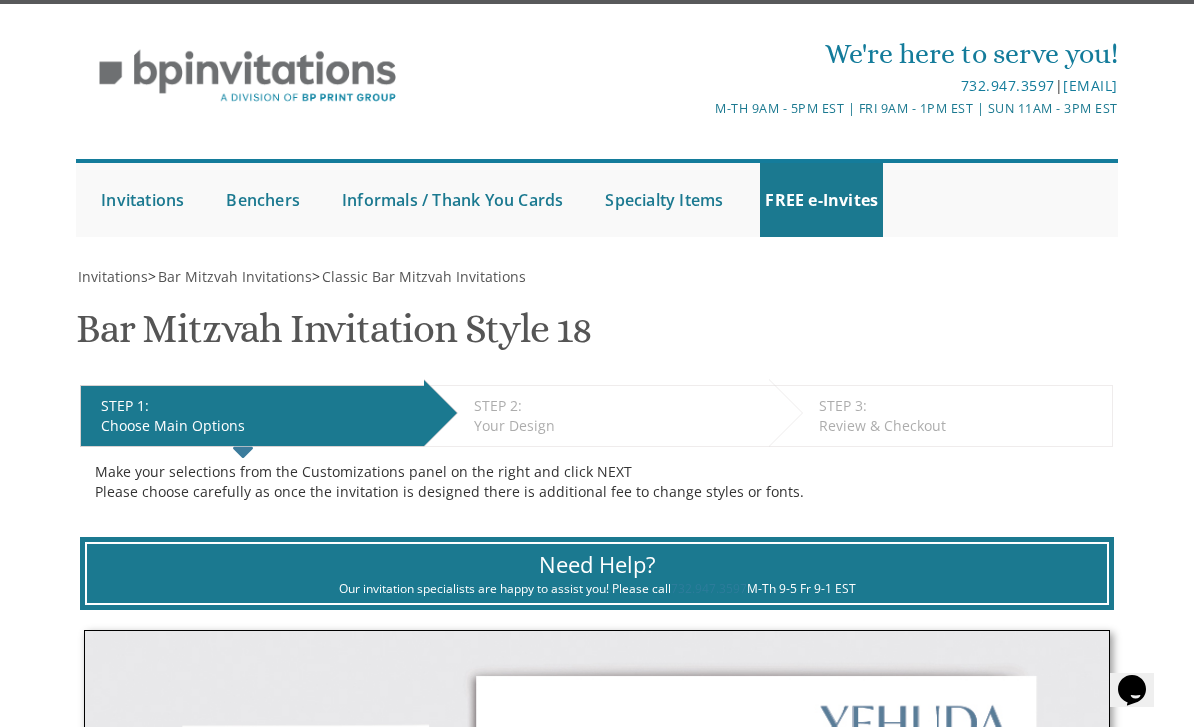 scroll, scrollTop: 21, scrollLeft: 0, axis: vertical 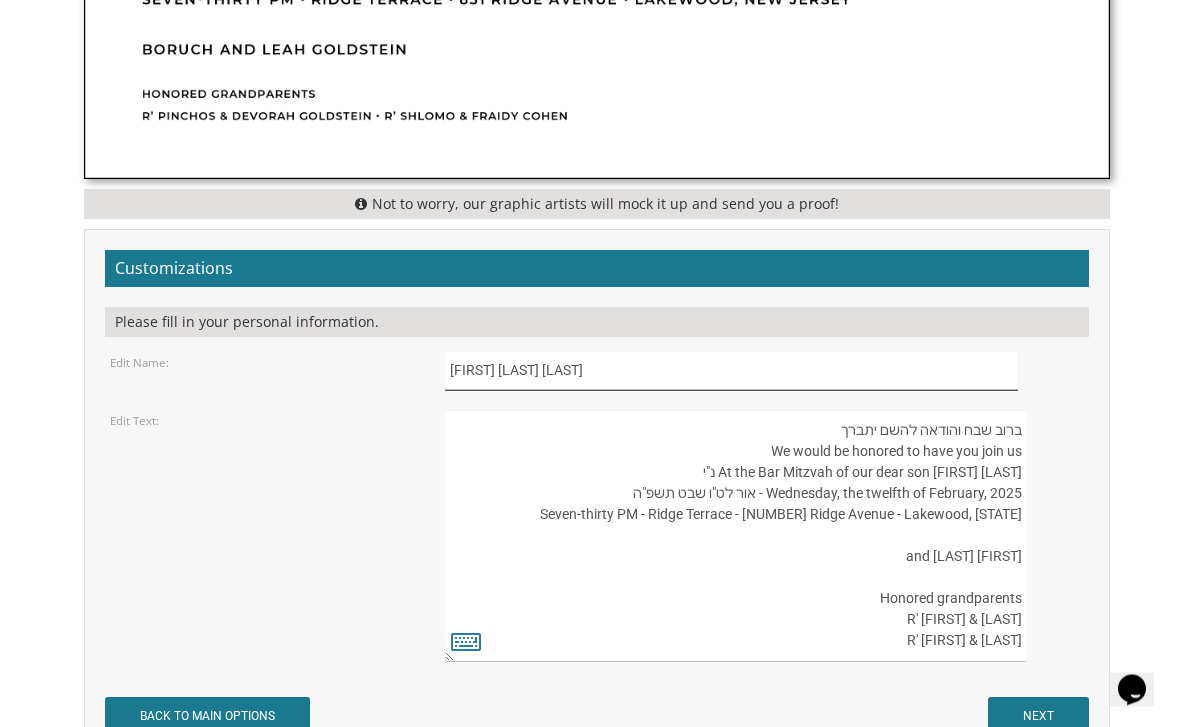 click on "[FIRST] [LAST] [LAST]" at bounding box center [731, 371] 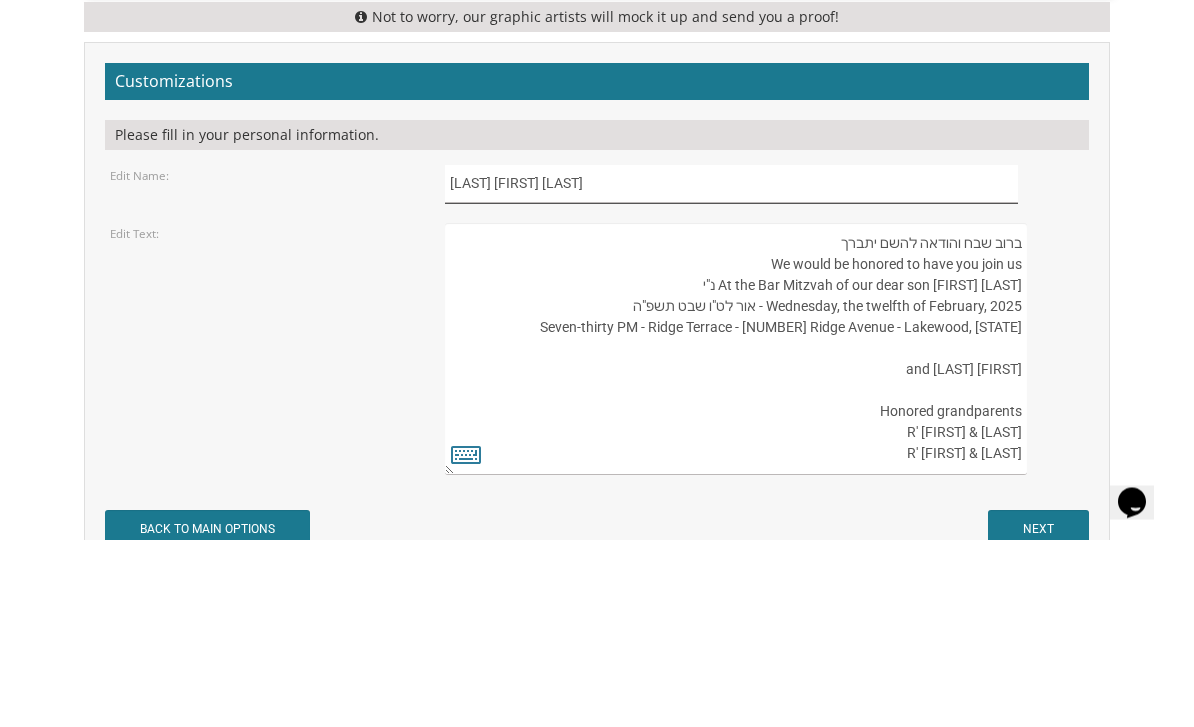 click on "מרדכי דוד יהודה" at bounding box center [731, 371] 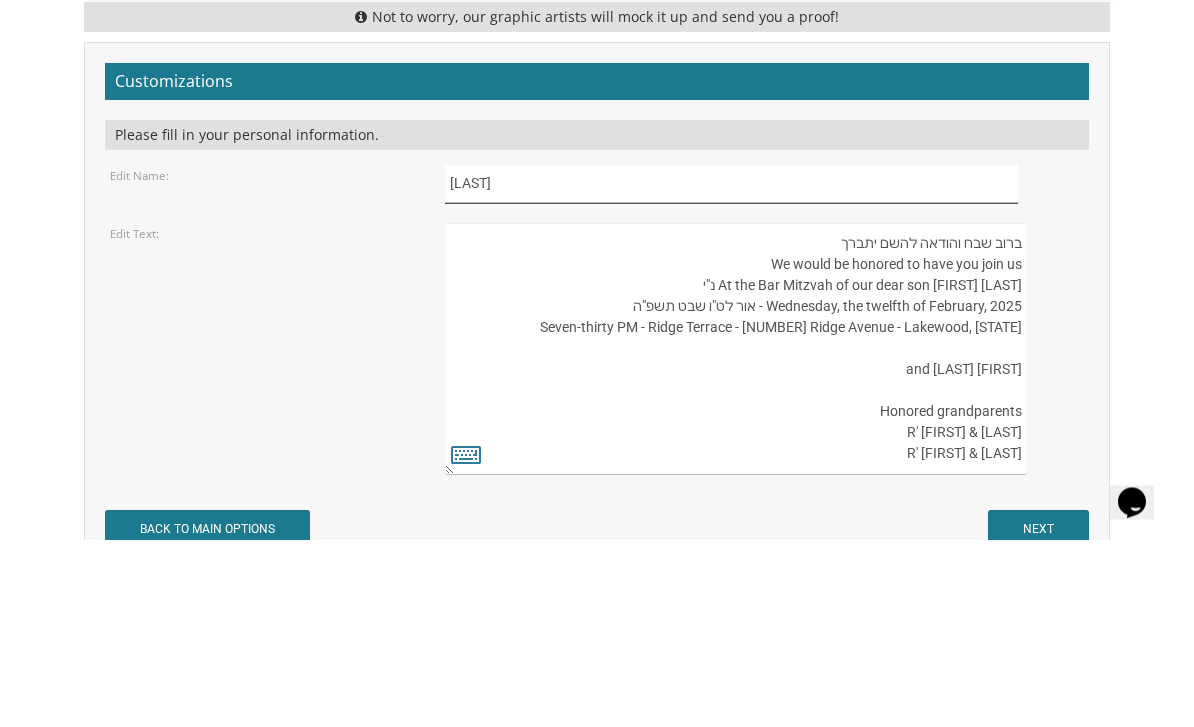 type on "מרדכי ה" 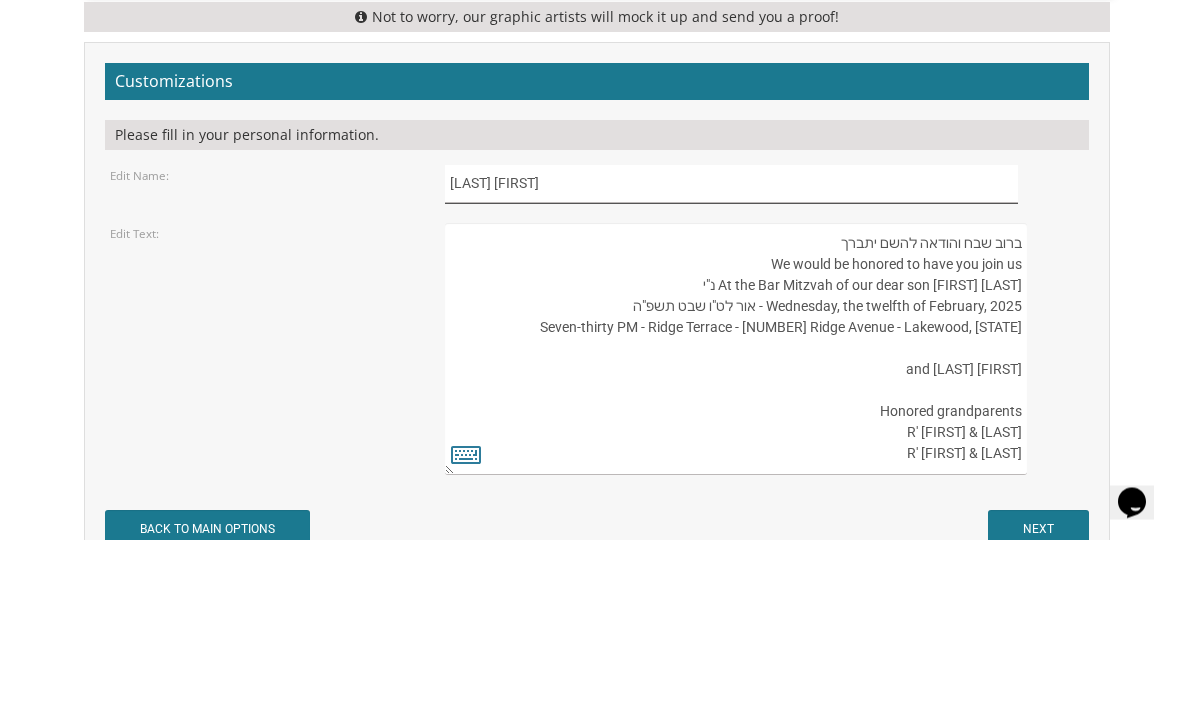 click on "מרדכי ה" at bounding box center [731, 371] 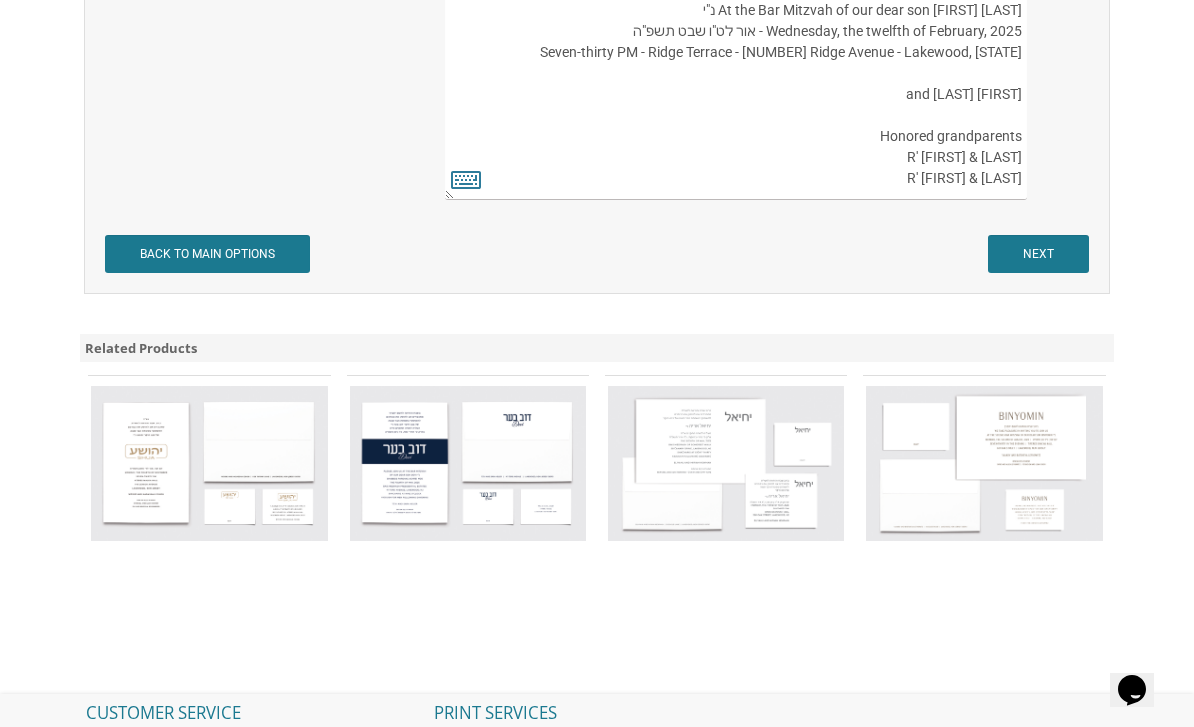 scroll, scrollTop: 1642, scrollLeft: 0, axis: vertical 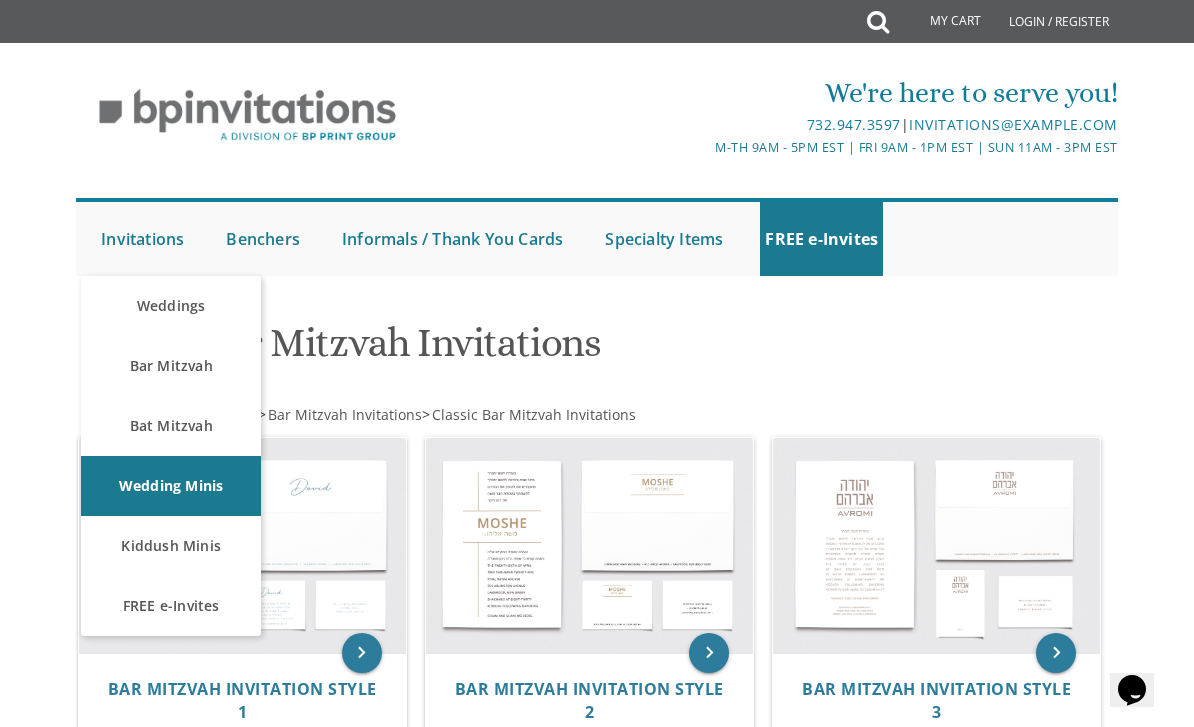 click on "Kiddush Minis" at bounding box center [171, 546] 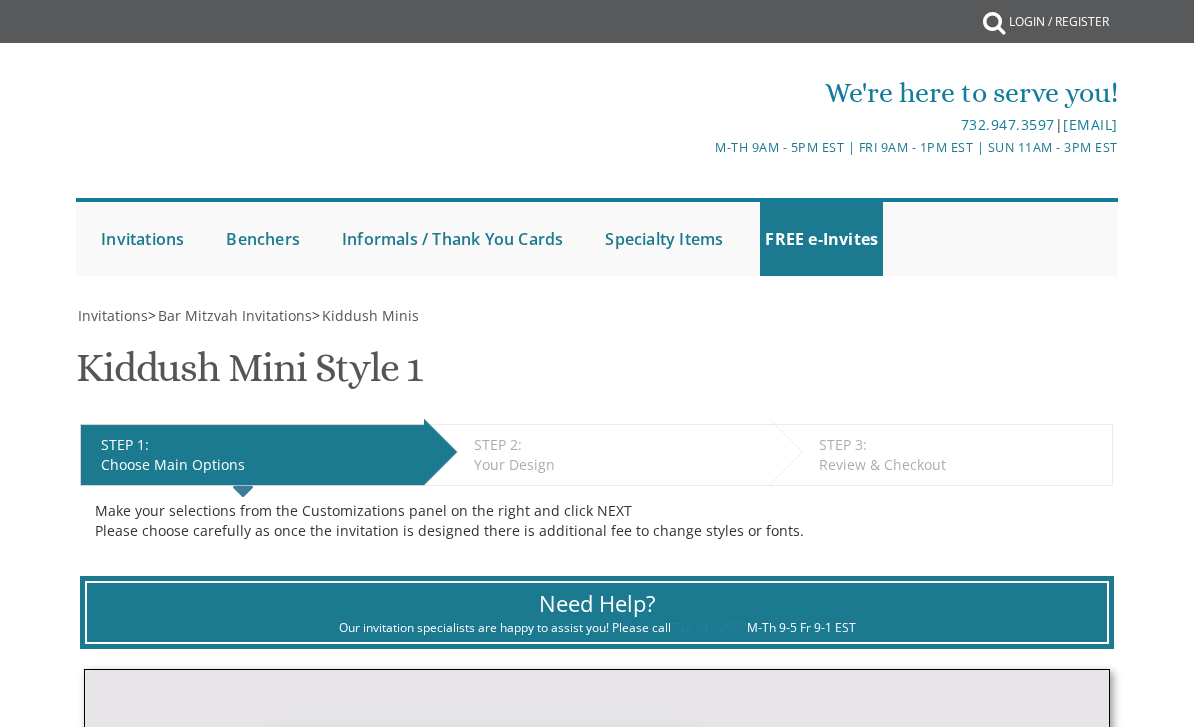 scroll, scrollTop: 51, scrollLeft: 0, axis: vertical 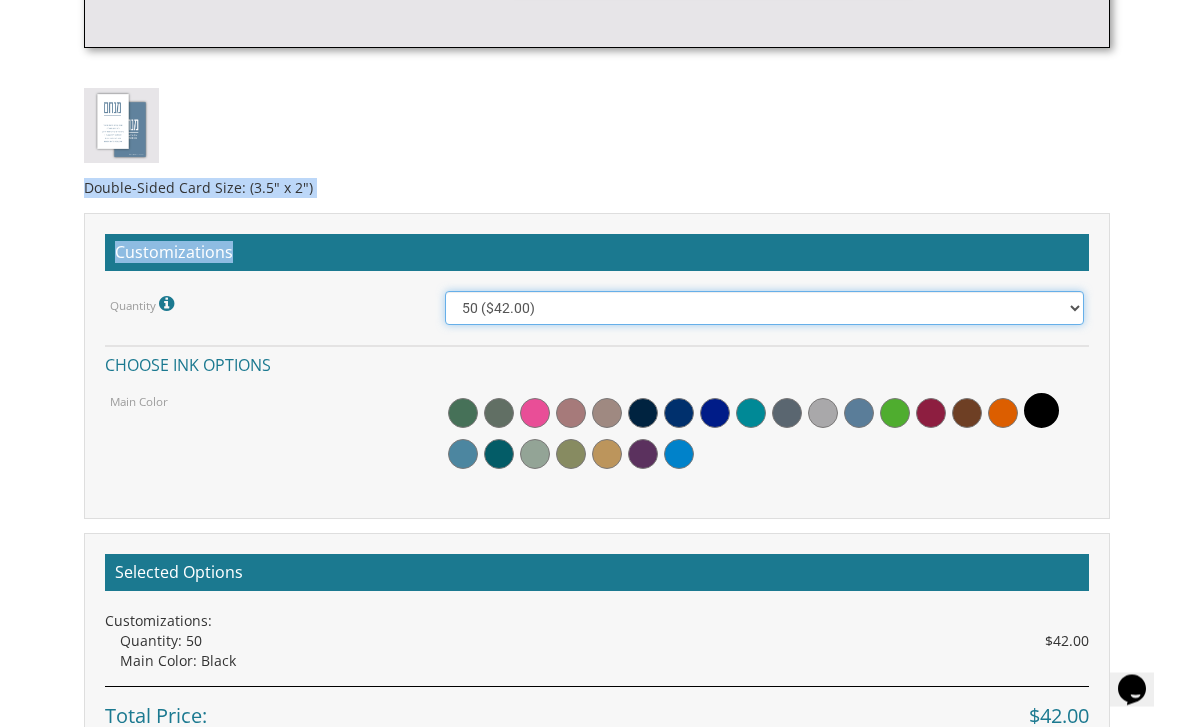 click on "50 ($42.00) 100 ($48.00) 150 ($54.00) 200 ($60.00) 250 ($66.00) 300 ($72.00)" at bounding box center [765, 309] 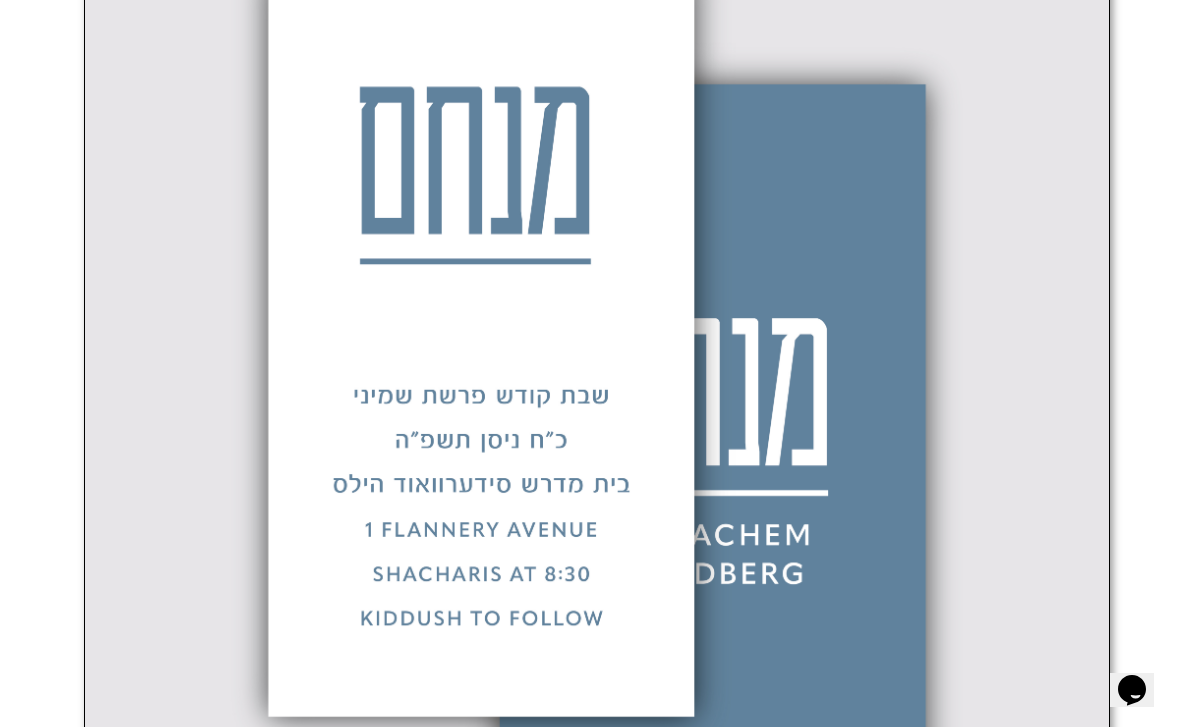scroll, scrollTop: 675, scrollLeft: 0, axis: vertical 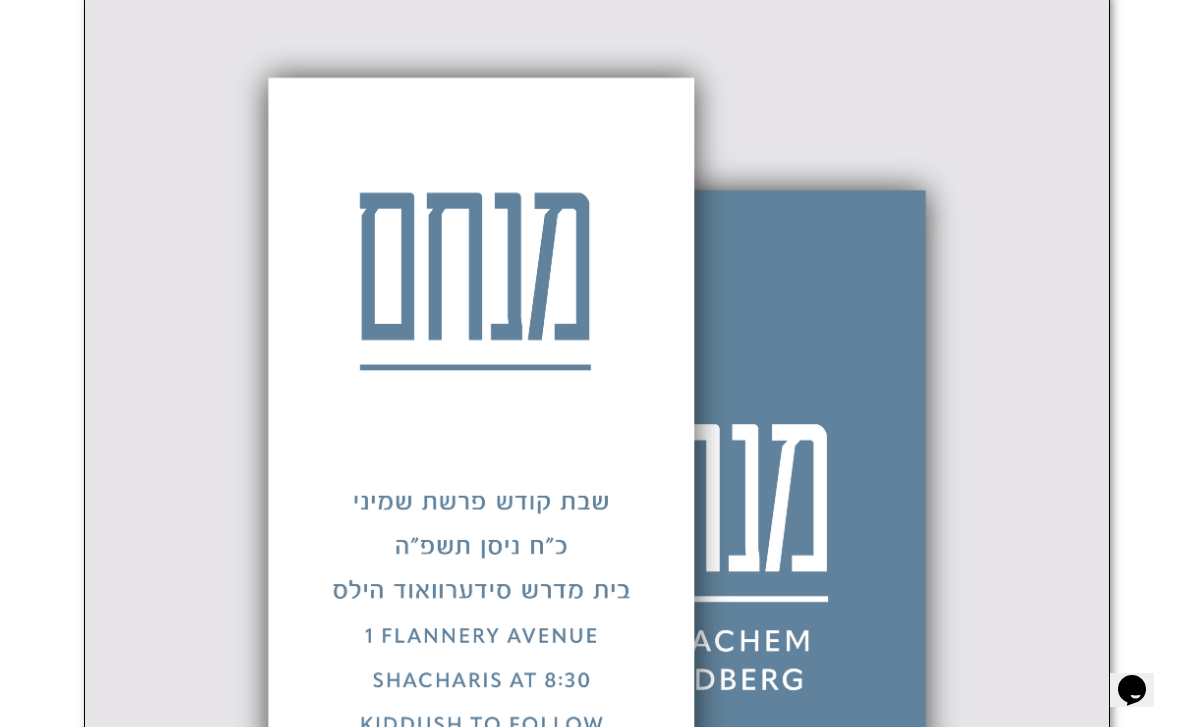 click at bounding box center (596, 506) 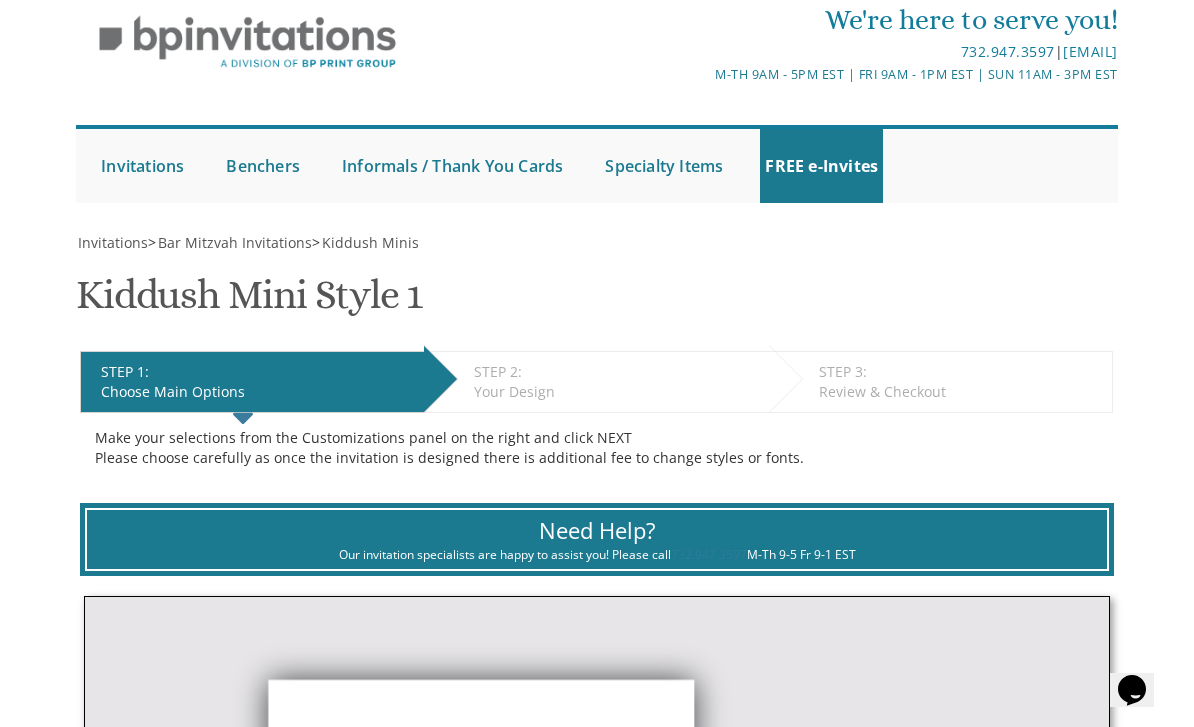 scroll, scrollTop: 0, scrollLeft: 0, axis: both 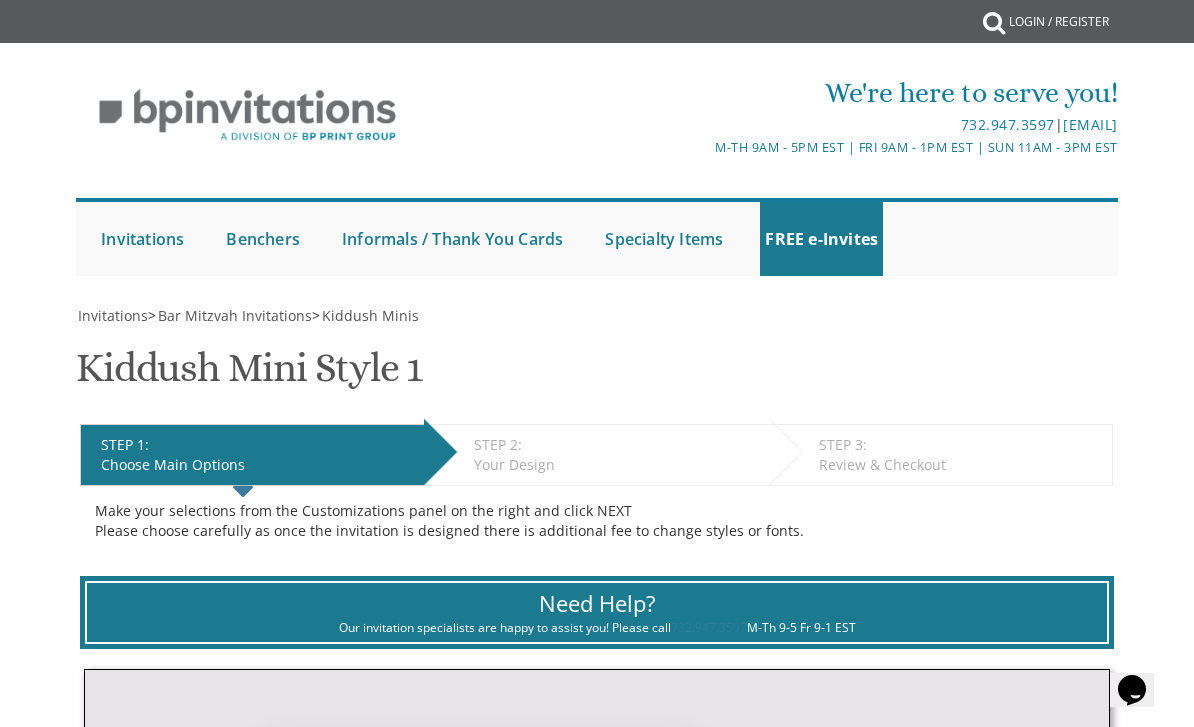 click on "Foil Embellished Mincha Maariv" at bounding box center [0, 0] 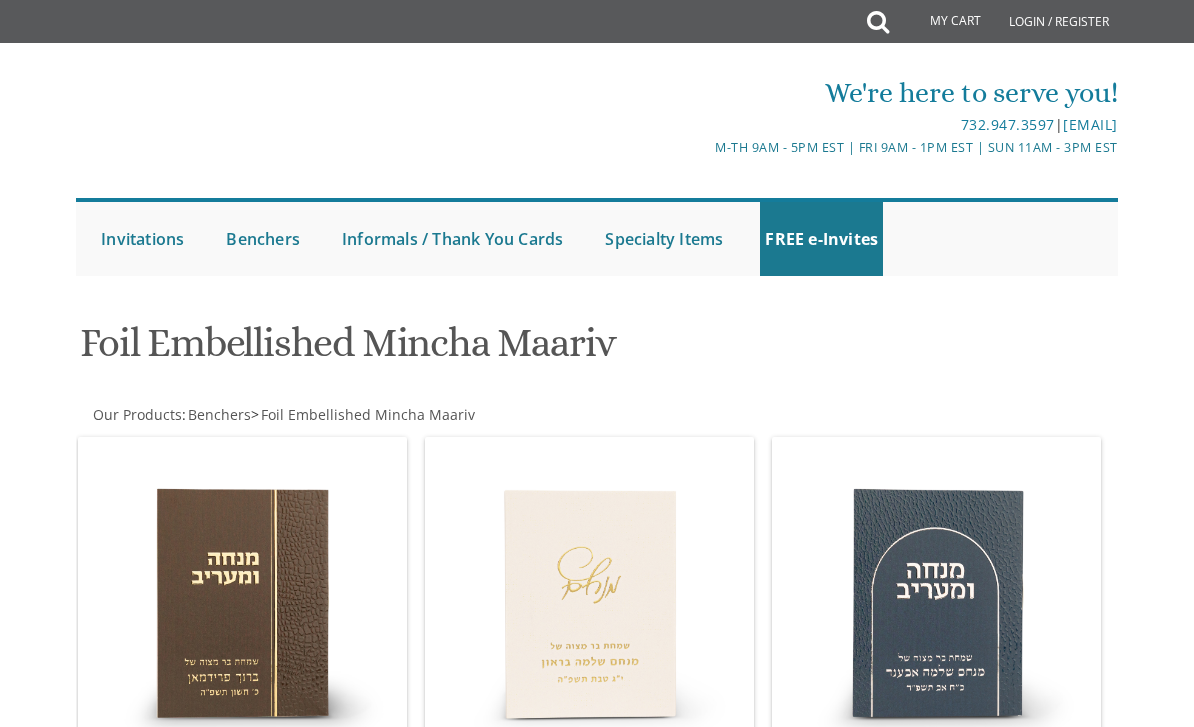 scroll, scrollTop: 156, scrollLeft: 0, axis: vertical 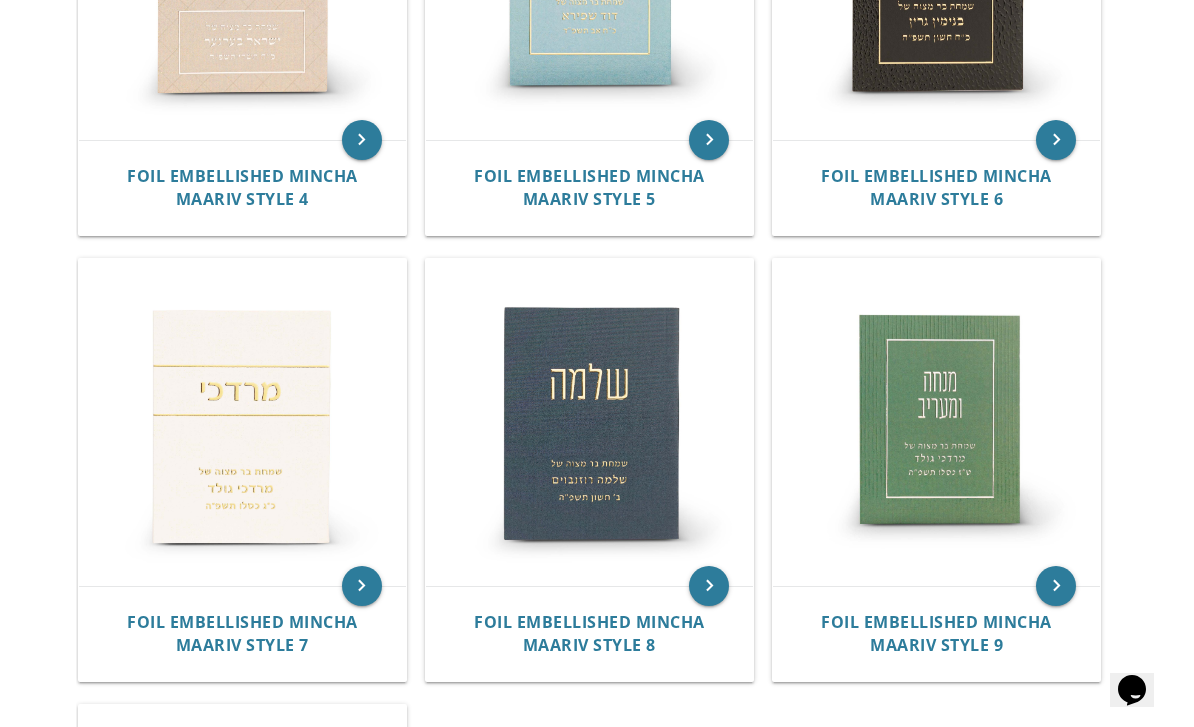click at bounding box center [589, 422] 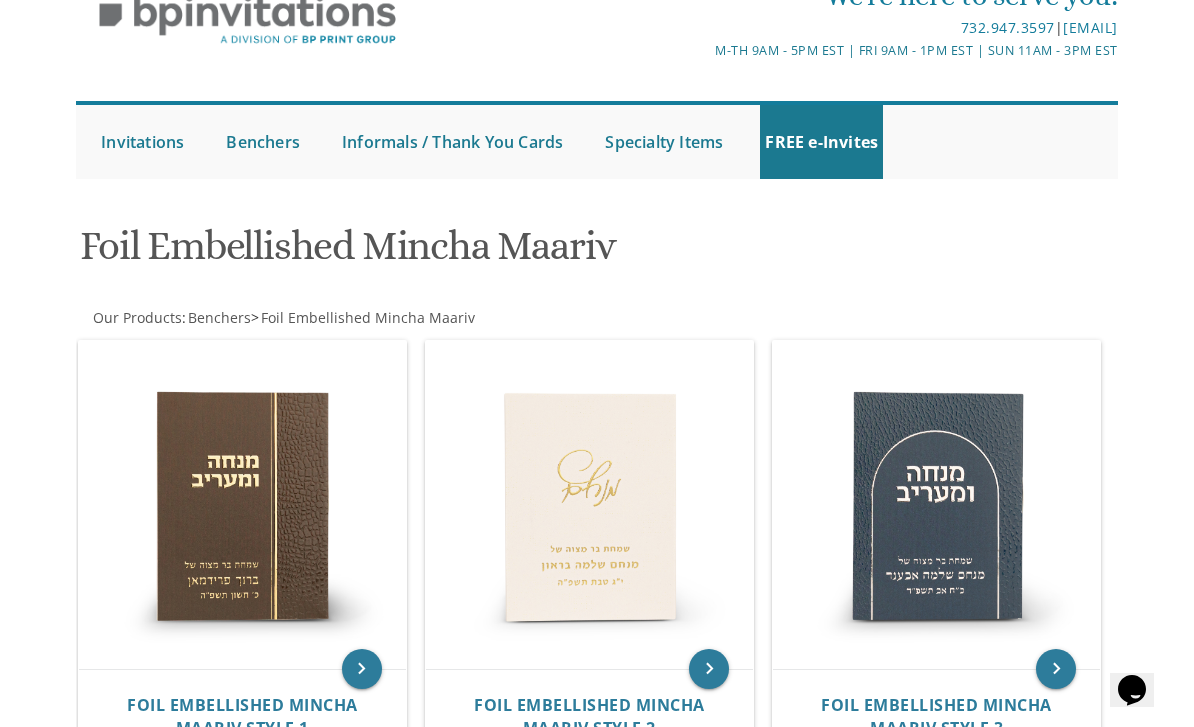 scroll, scrollTop: 93, scrollLeft: 0, axis: vertical 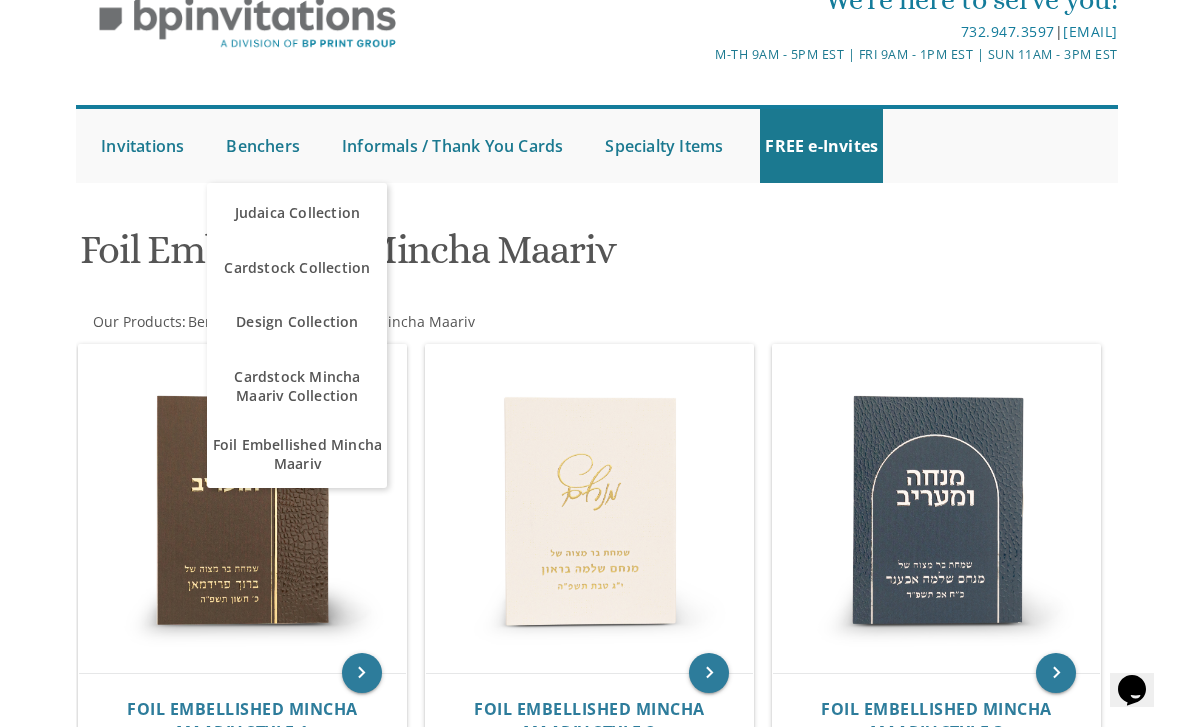 click on "Cardstock Collection" at bounding box center (297, 267) 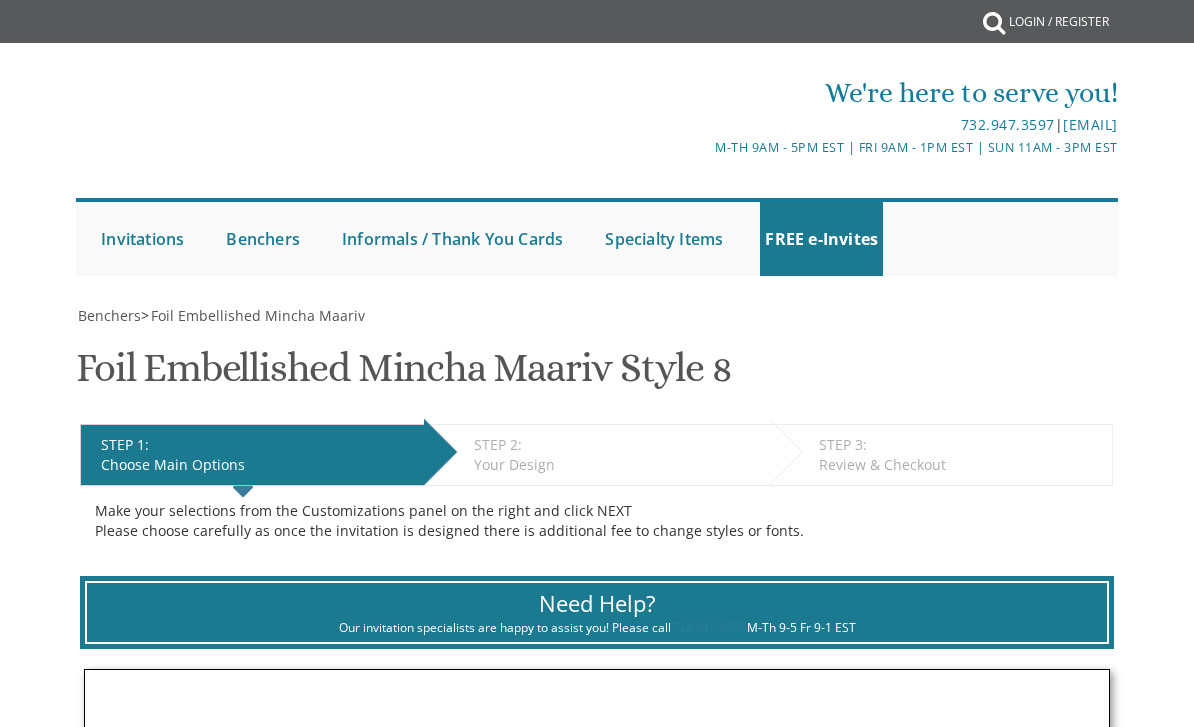 scroll, scrollTop: 0, scrollLeft: 0, axis: both 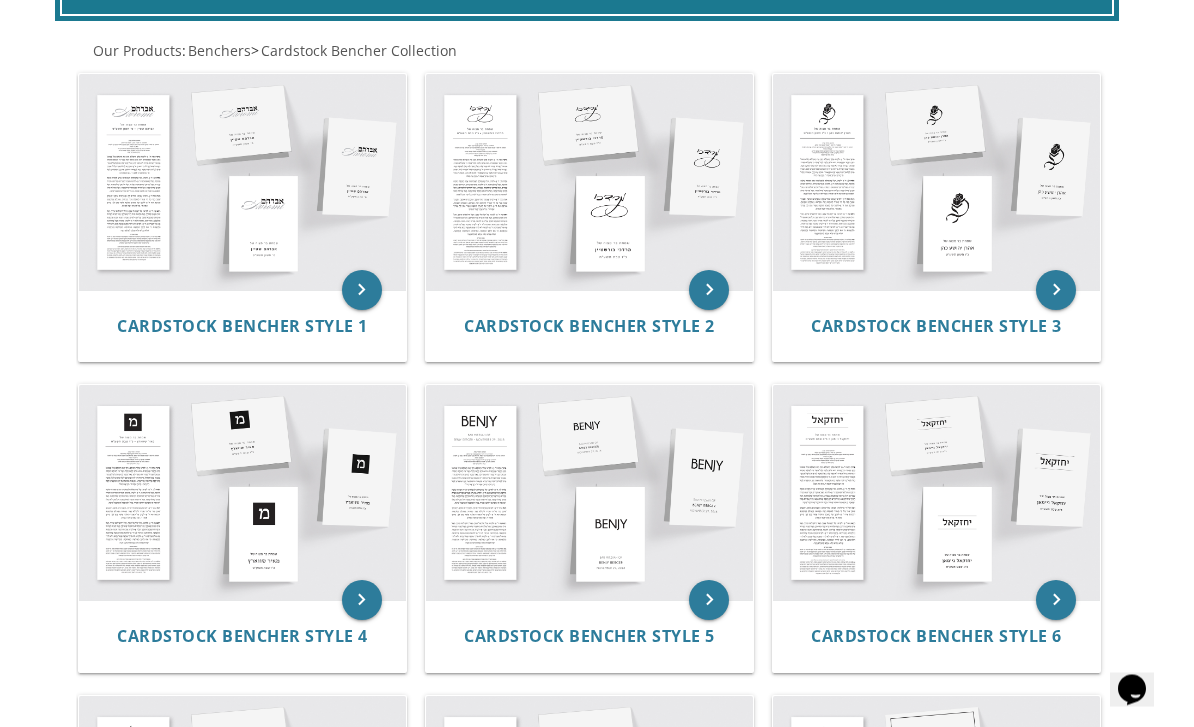 click at bounding box center [936, 493] 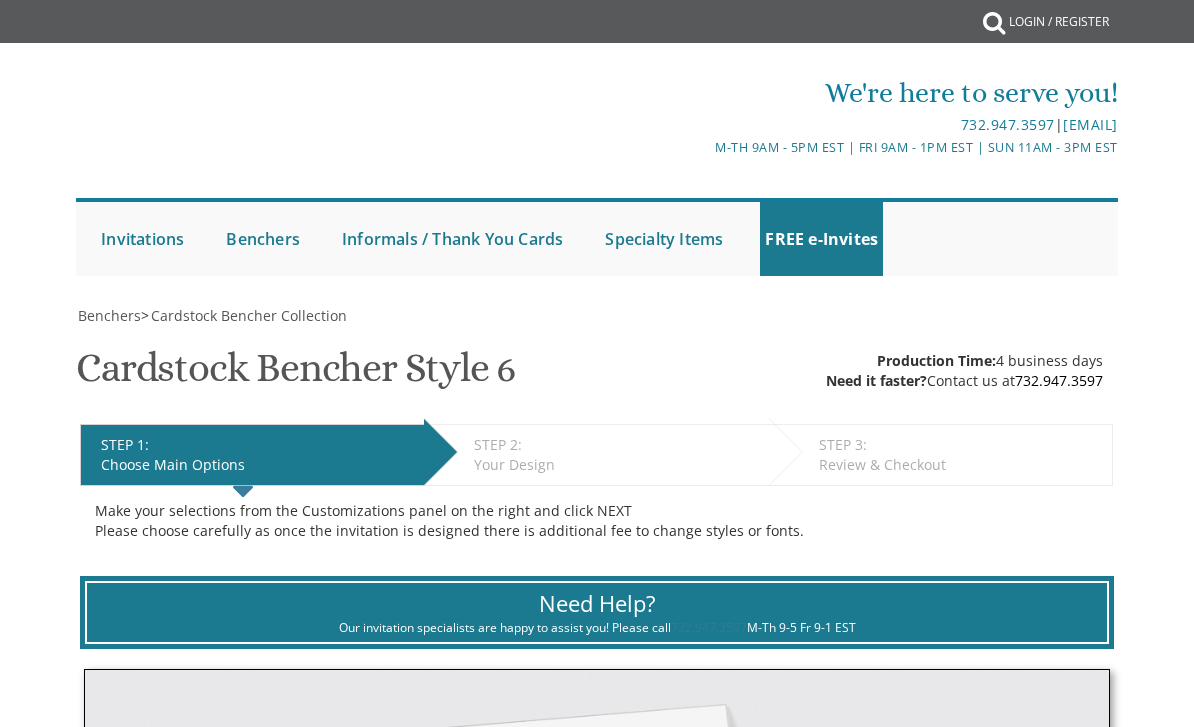scroll, scrollTop: 0, scrollLeft: 0, axis: both 